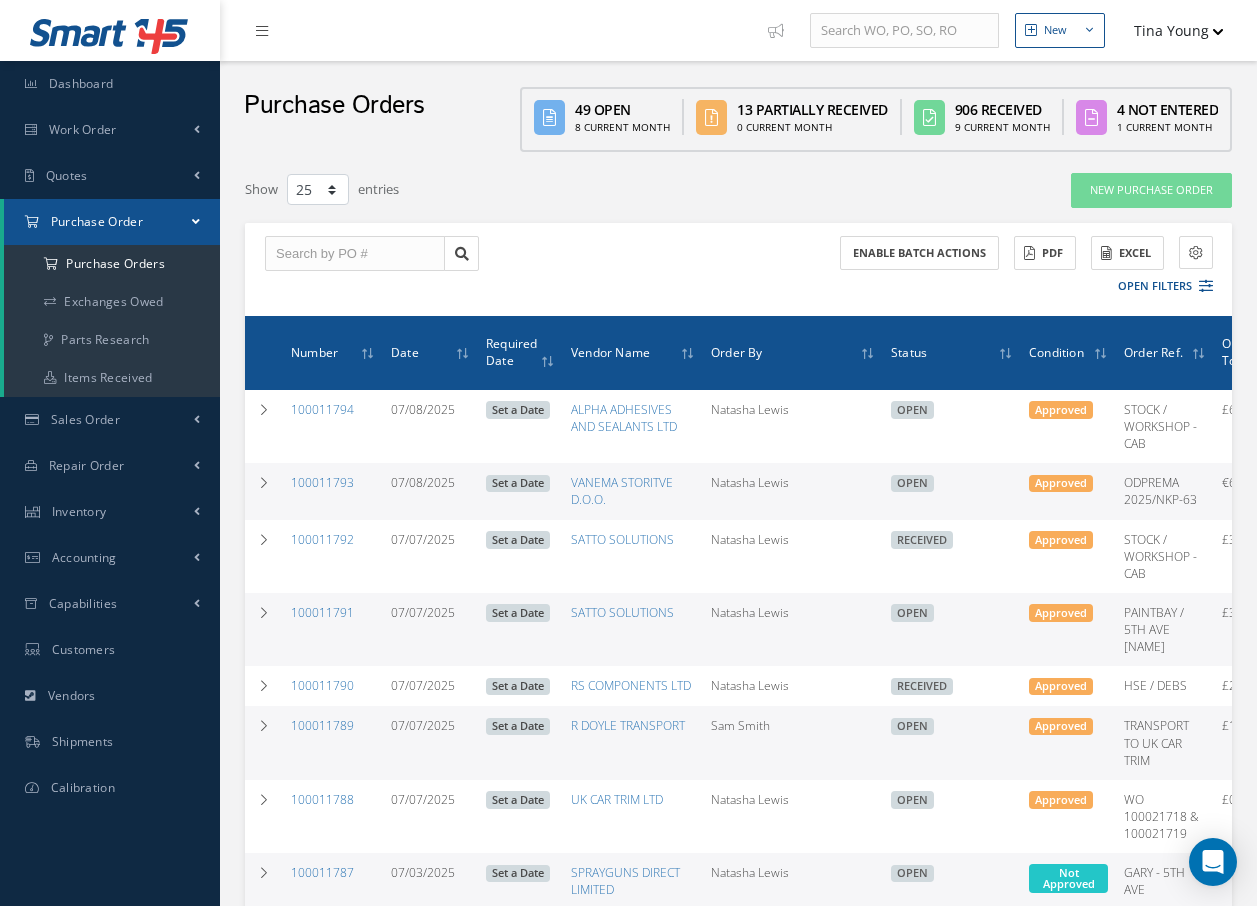 scroll, scrollTop: 0, scrollLeft: 0, axis: both 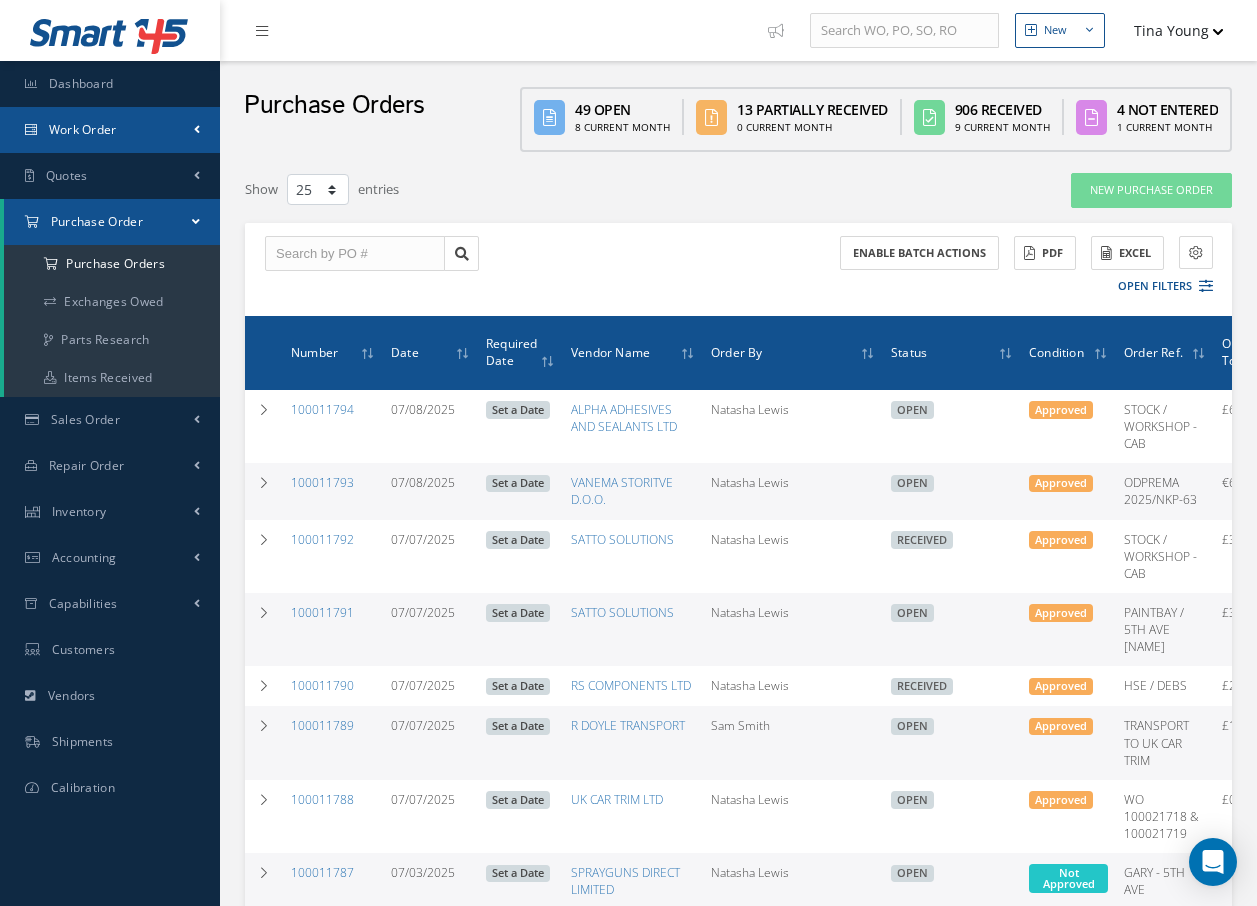 click on "Work Order" at bounding box center [83, 129] 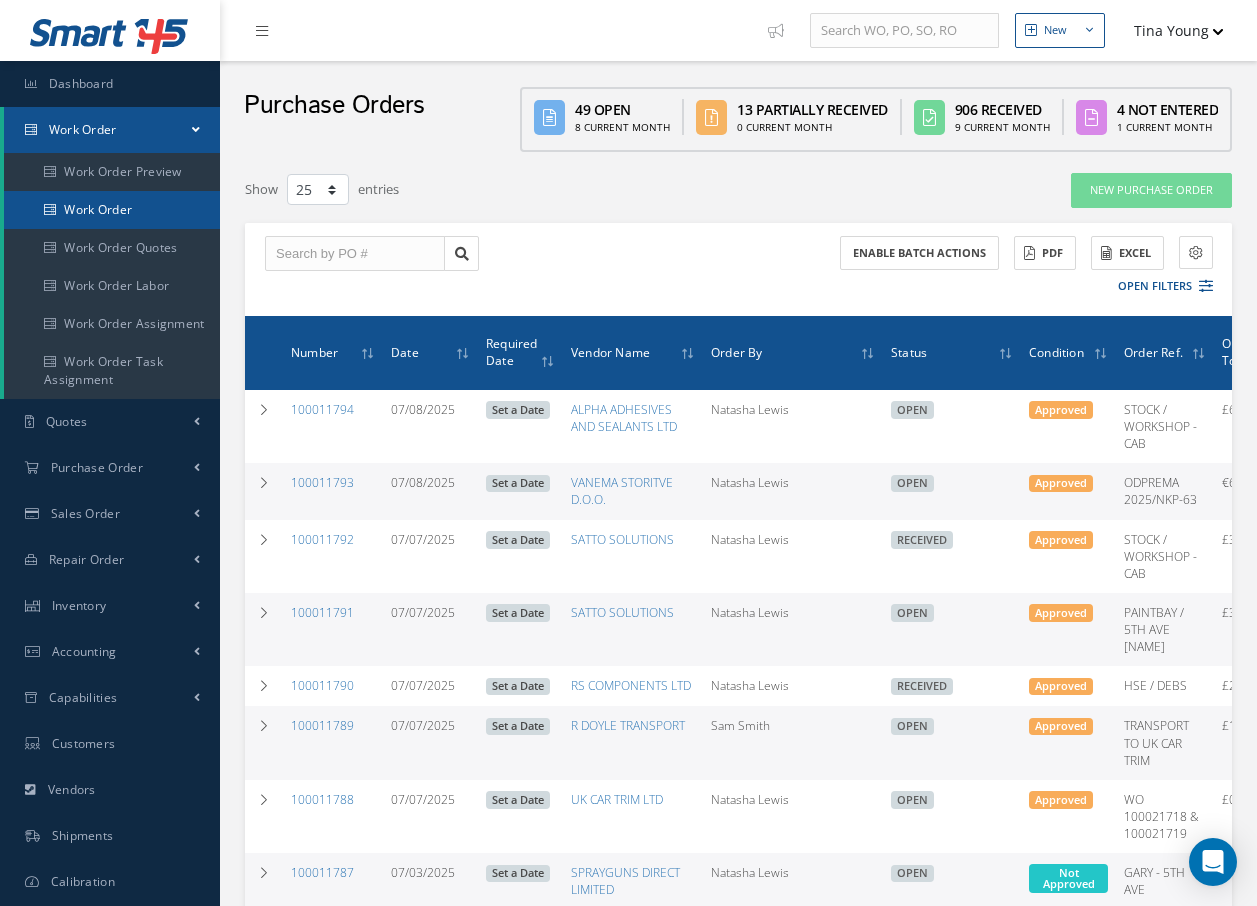 click on "Work Order" at bounding box center (112, 210) 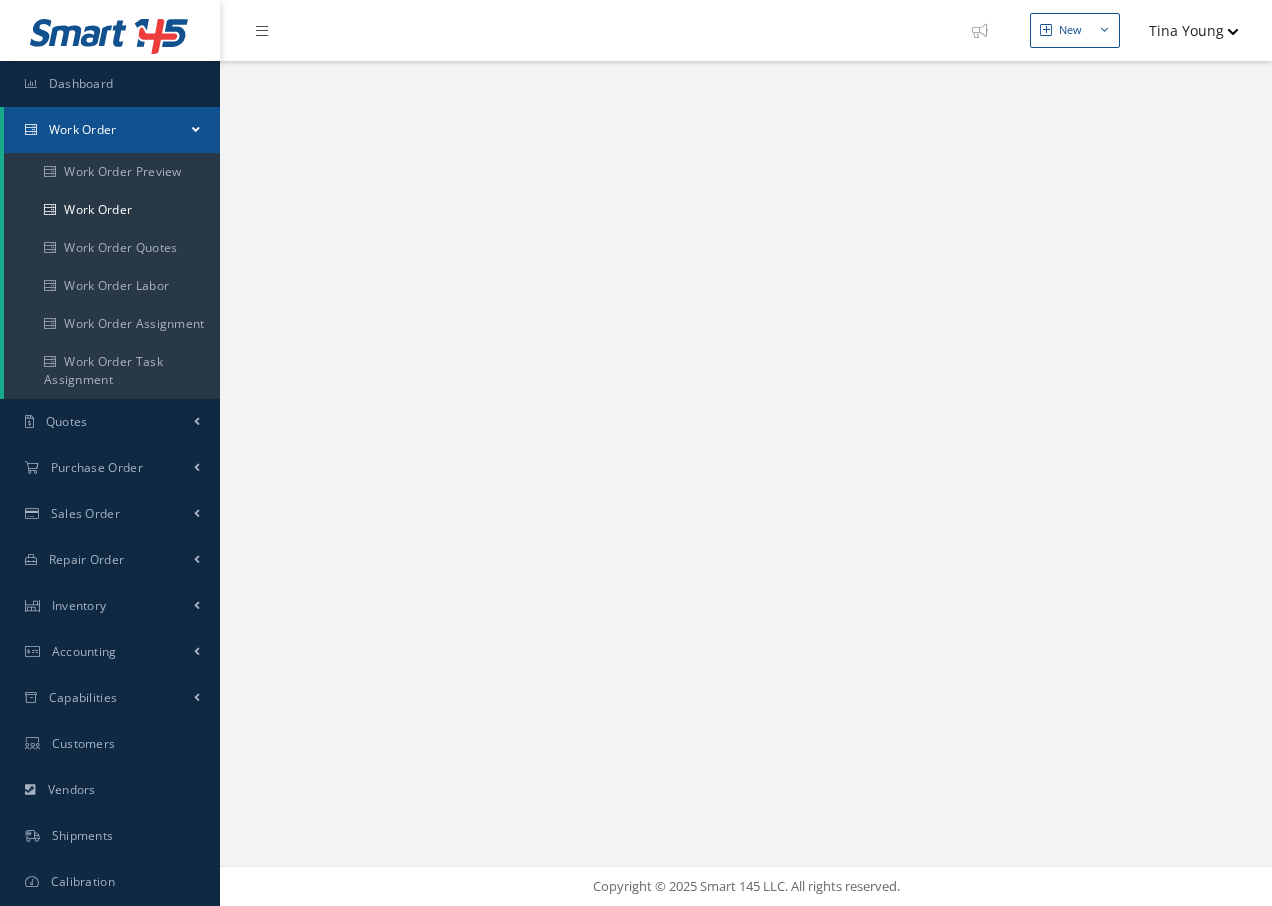 scroll, scrollTop: 0, scrollLeft: 0, axis: both 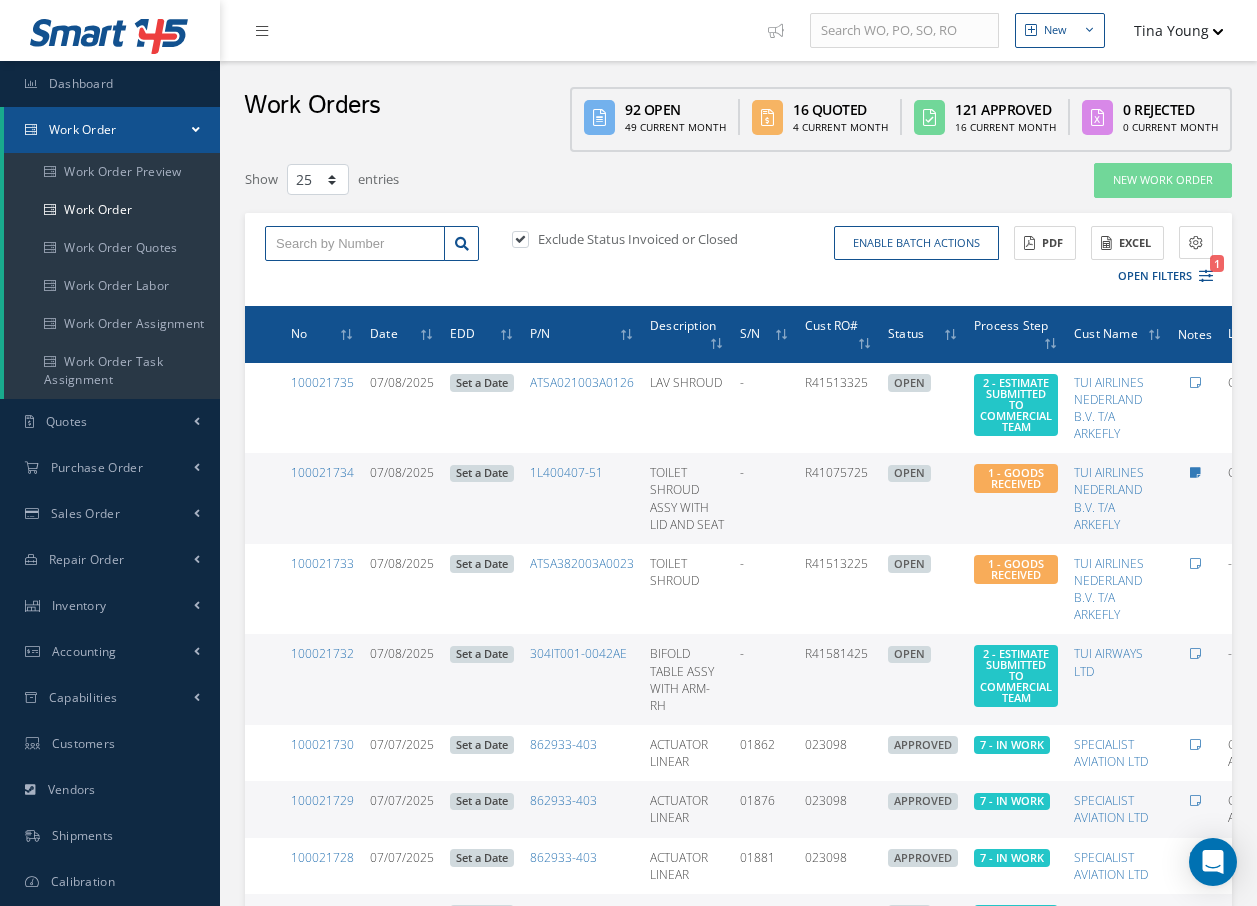 click at bounding box center [355, 244] 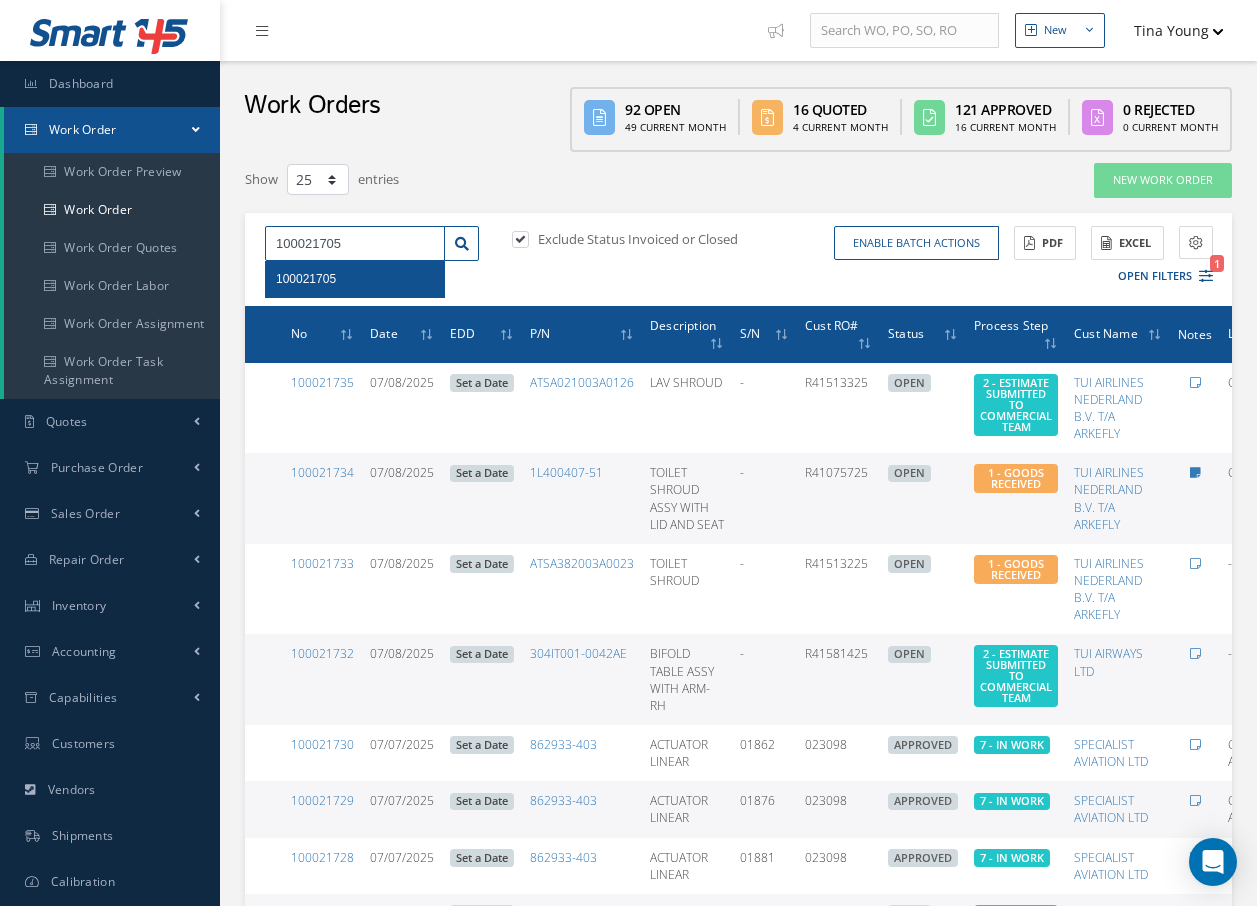 type on "100021705" 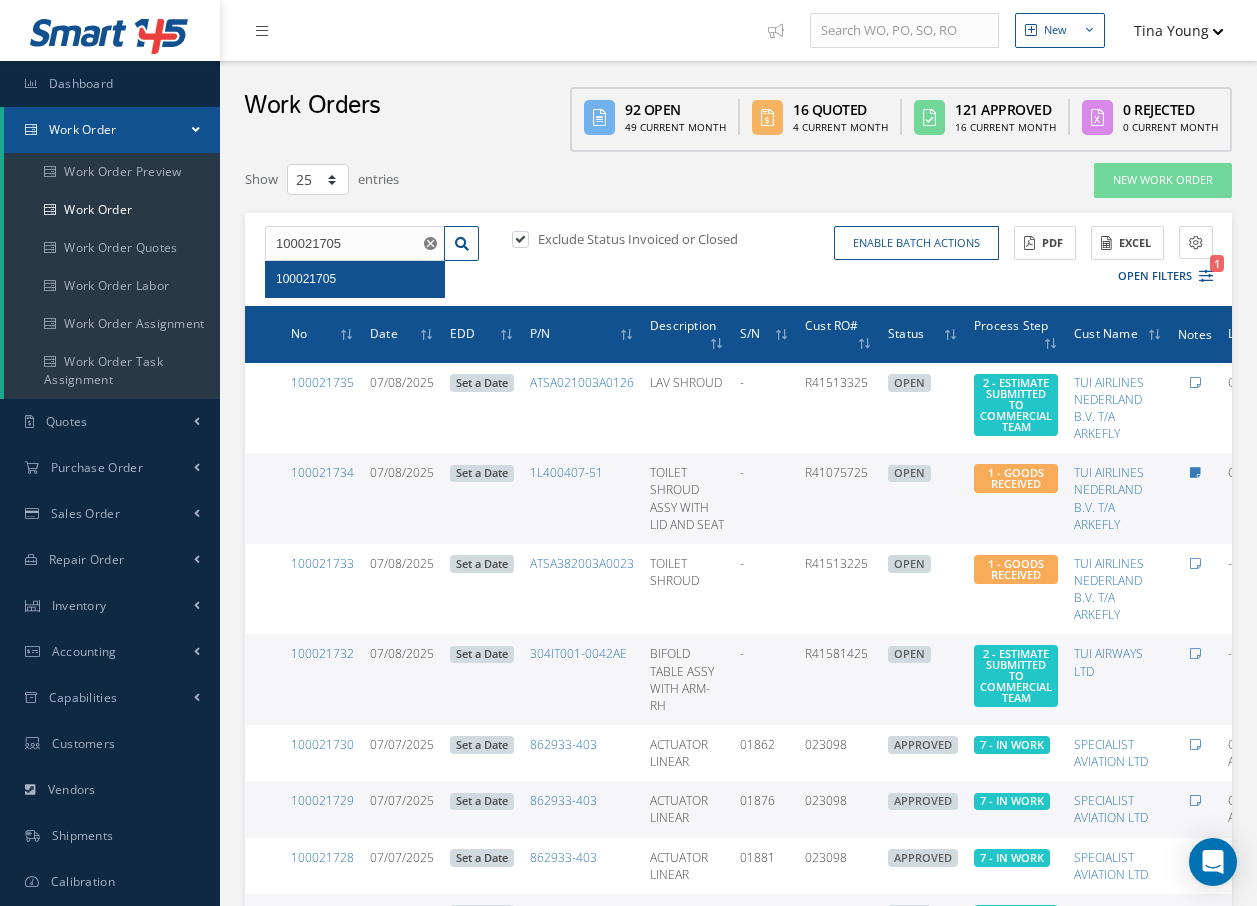 click on "100021705" at bounding box center [306, 279] 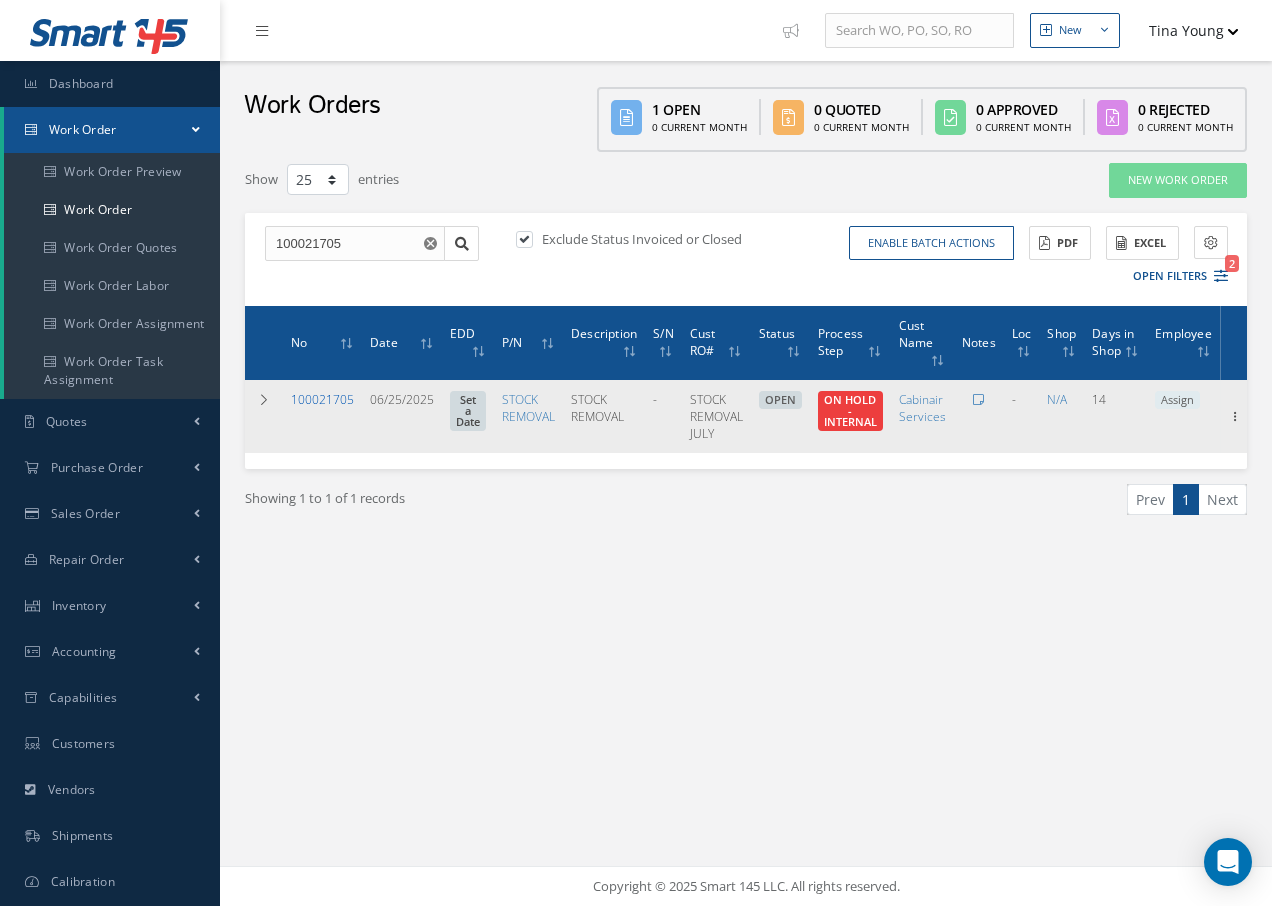 click on "100021705" at bounding box center [322, 399] 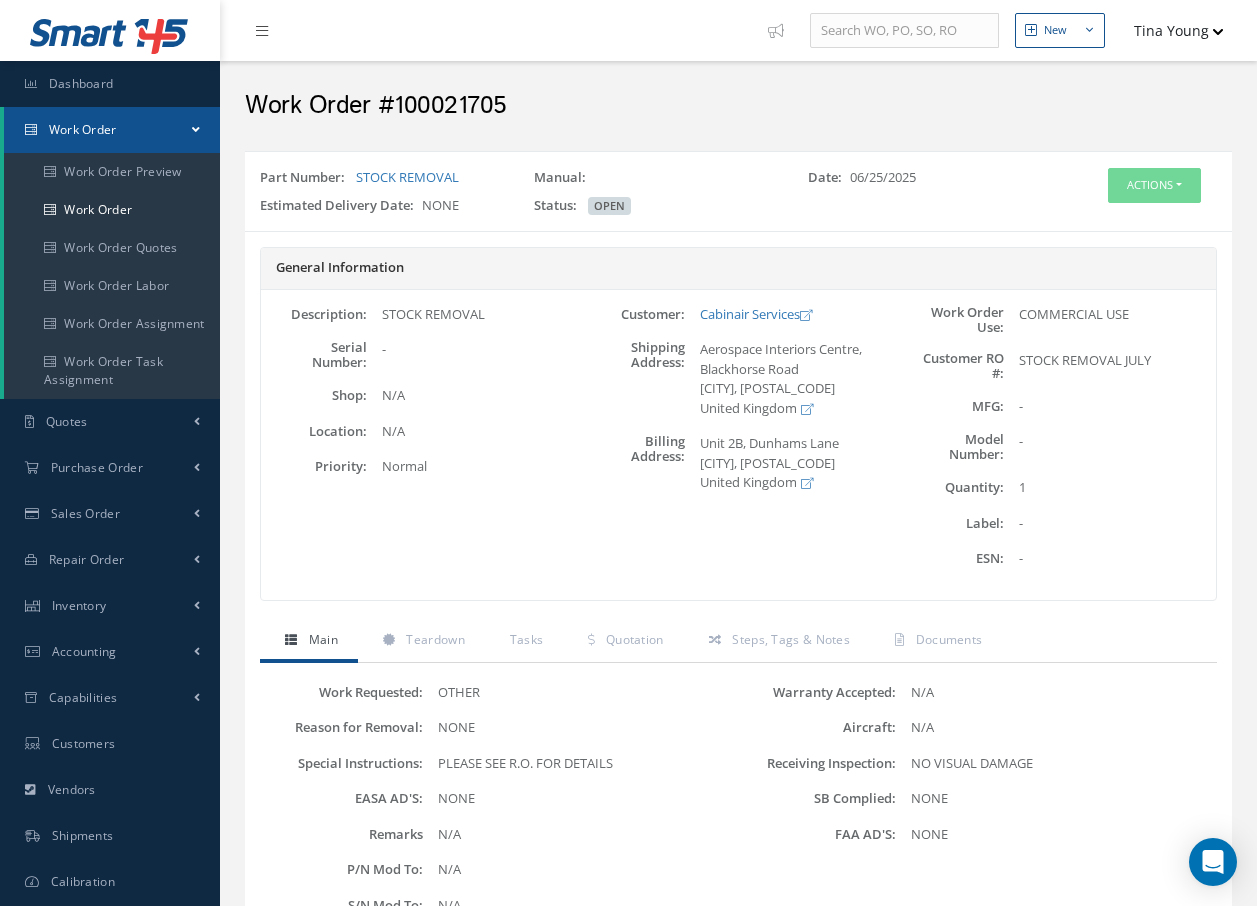scroll, scrollTop: 0, scrollLeft: 0, axis: both 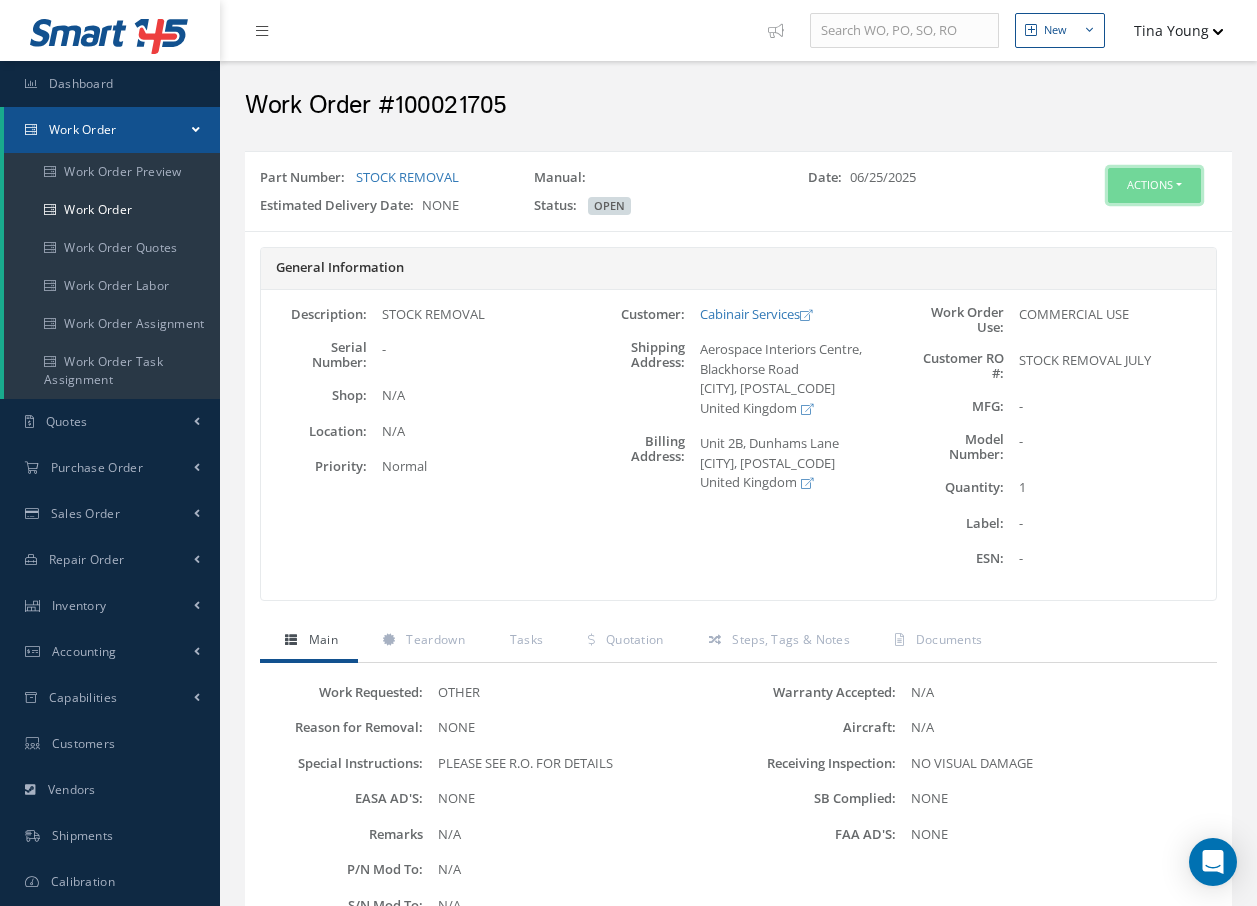 click on "Actions" at bounding box center [1154, 185] 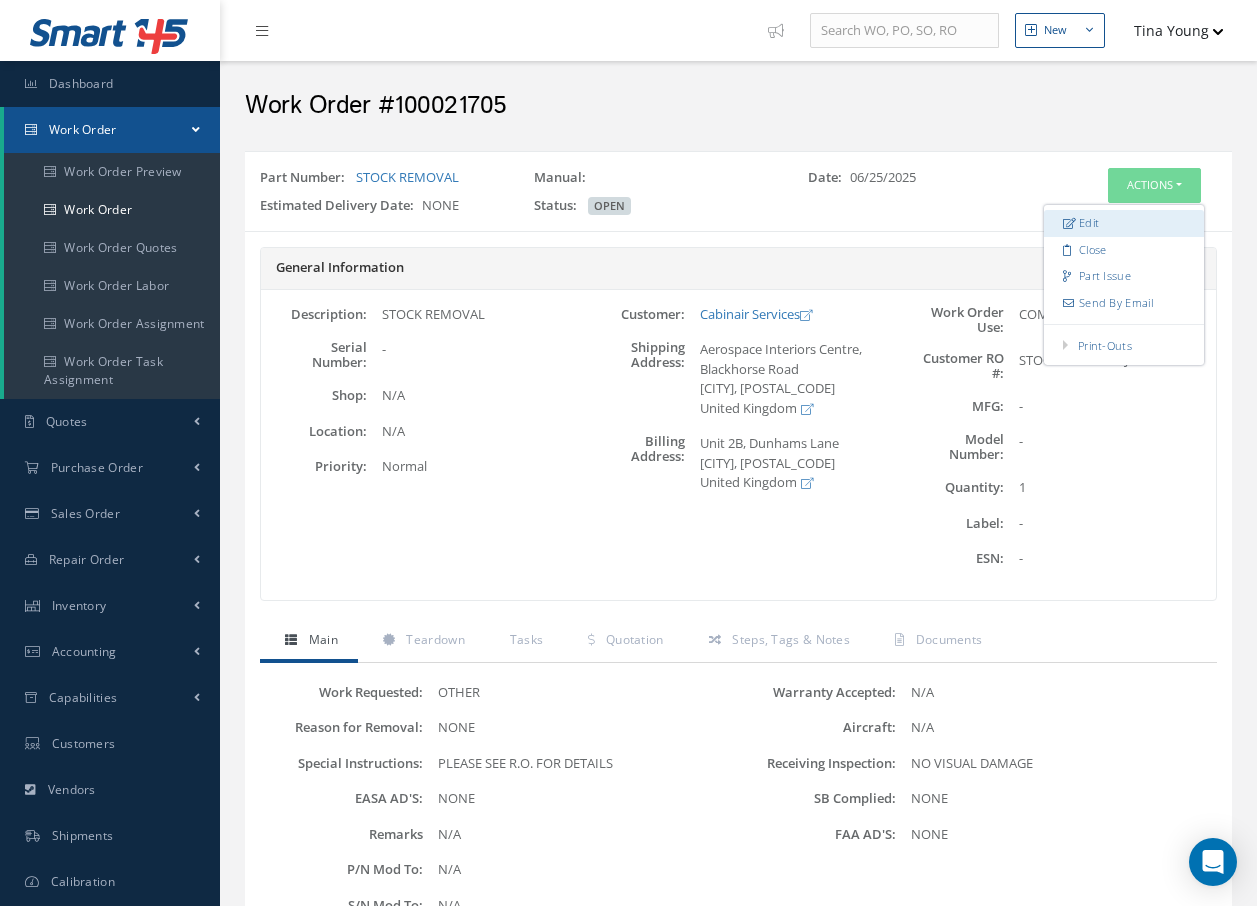 click on "Edit" at bounding box center (1124, 223) 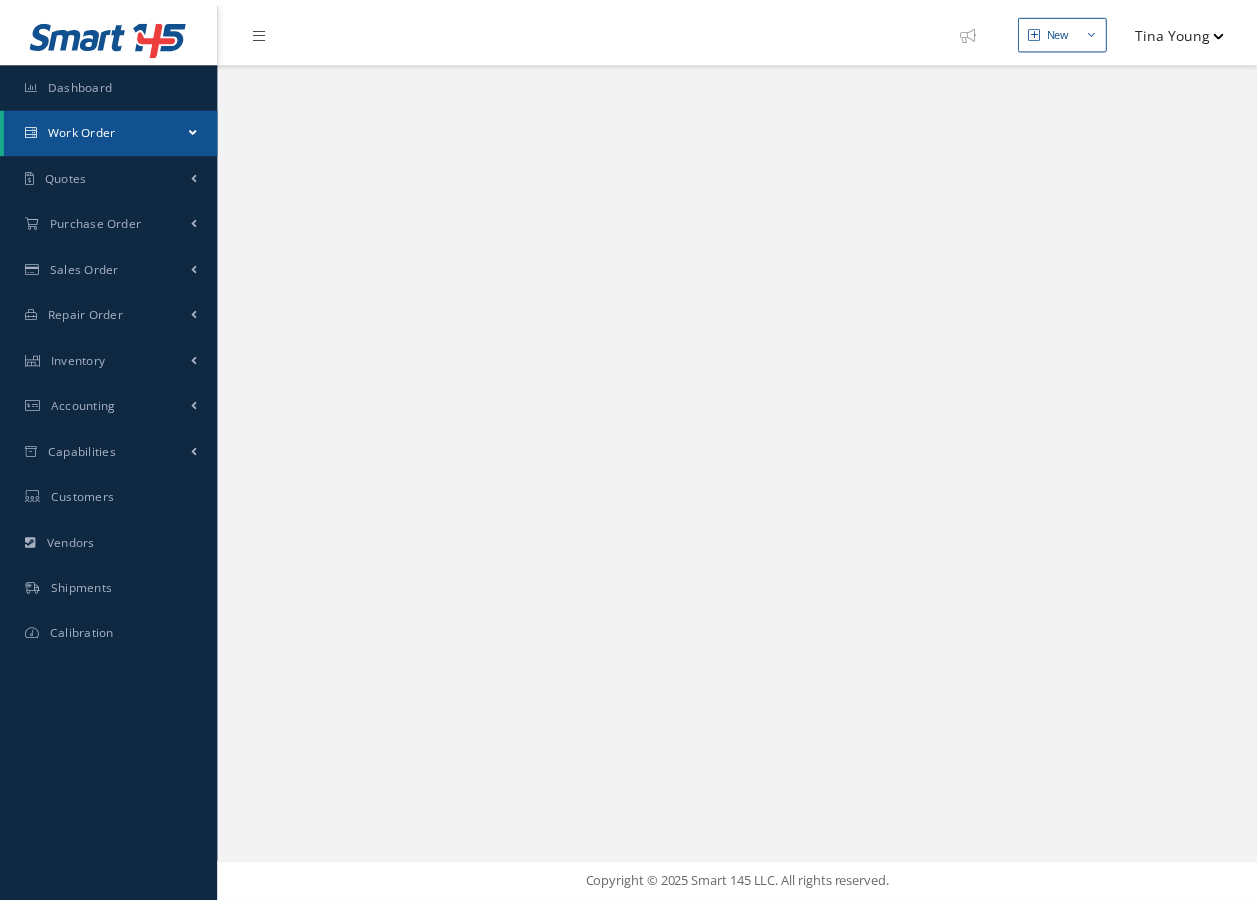 scroll, scrollTop: 0, scrollLeft: 0, axis: both 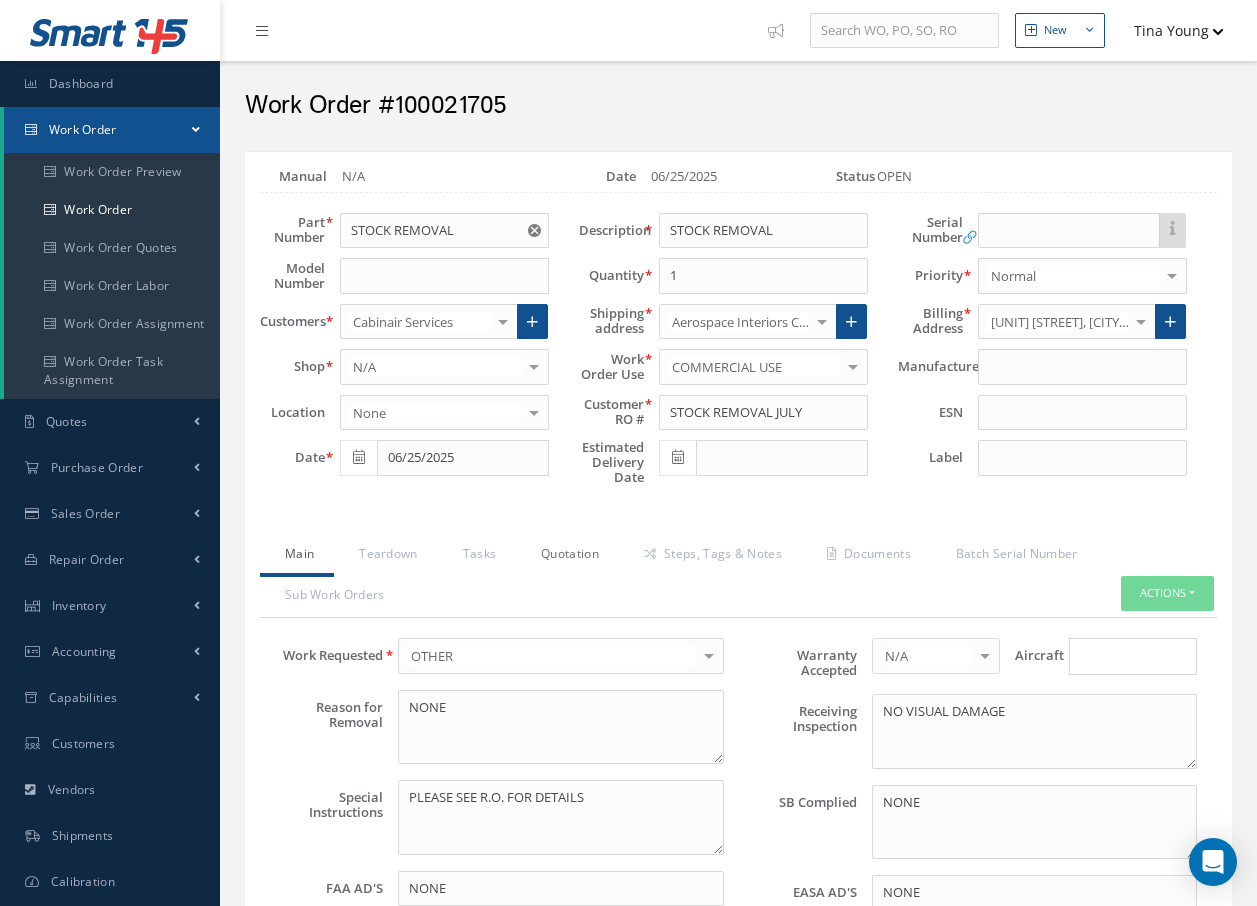 click on "Quotation" at bounding box center [567, 556] 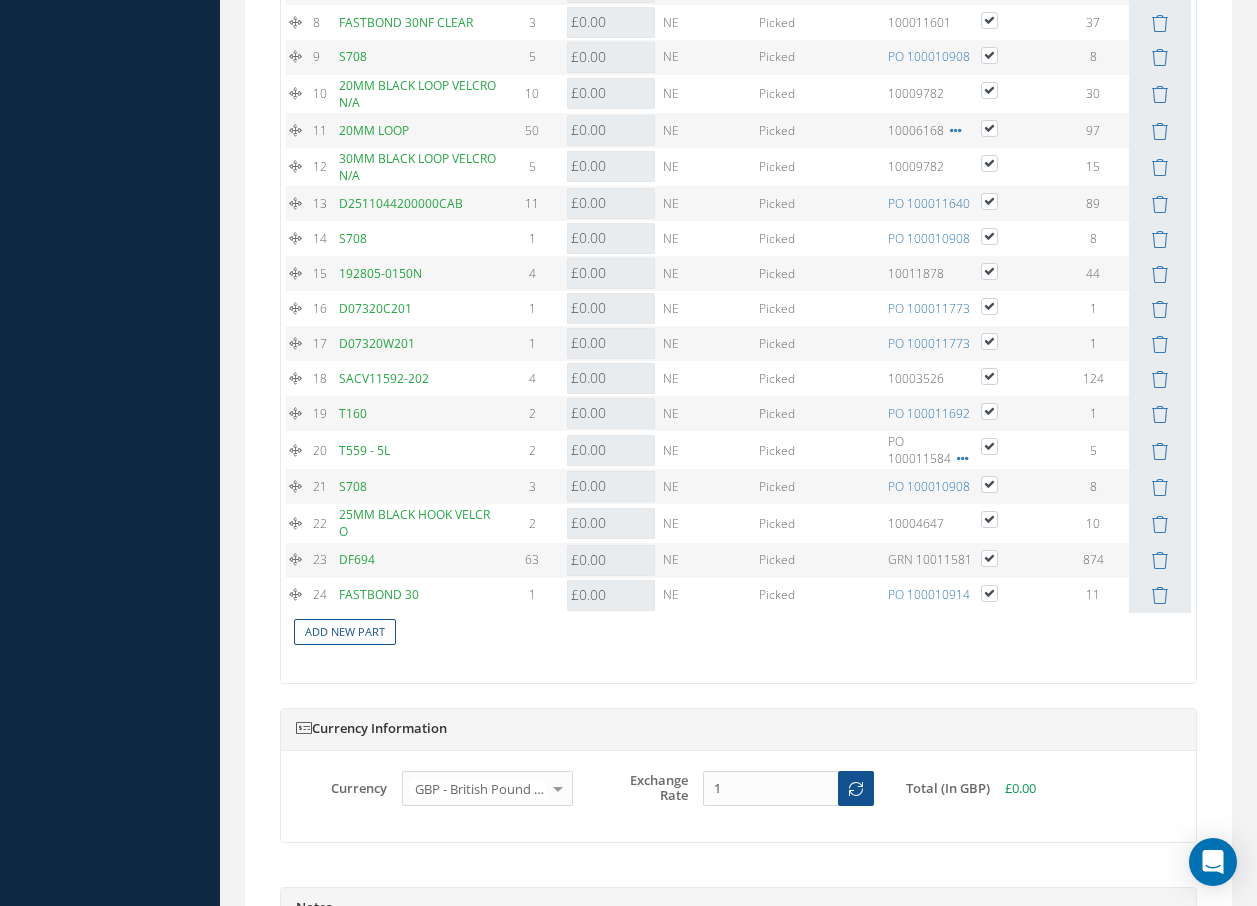 scroll, scrollTop: 2400, scrollLeft: 0, axis: vertical 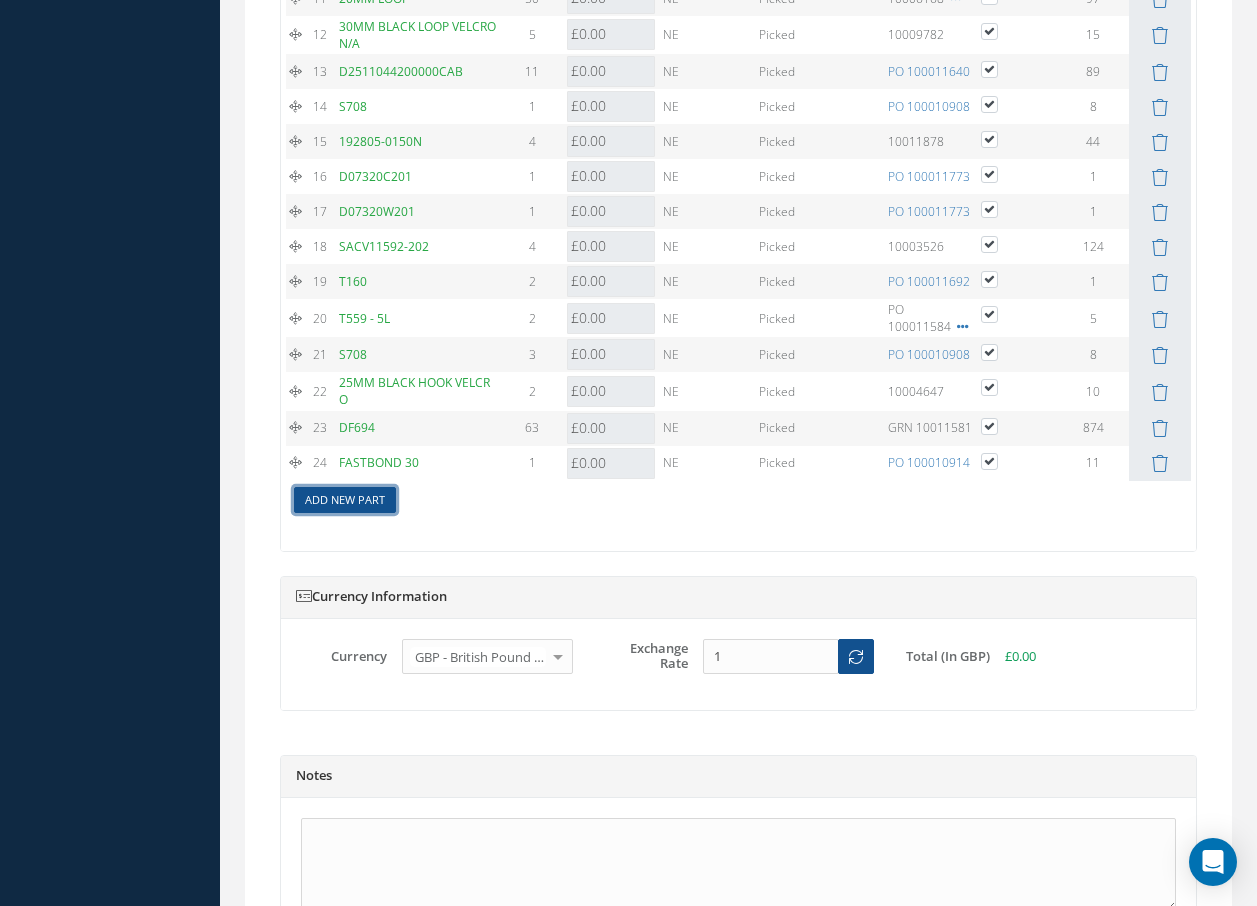 click on "Add New Part" at bounding box center (345, 500) 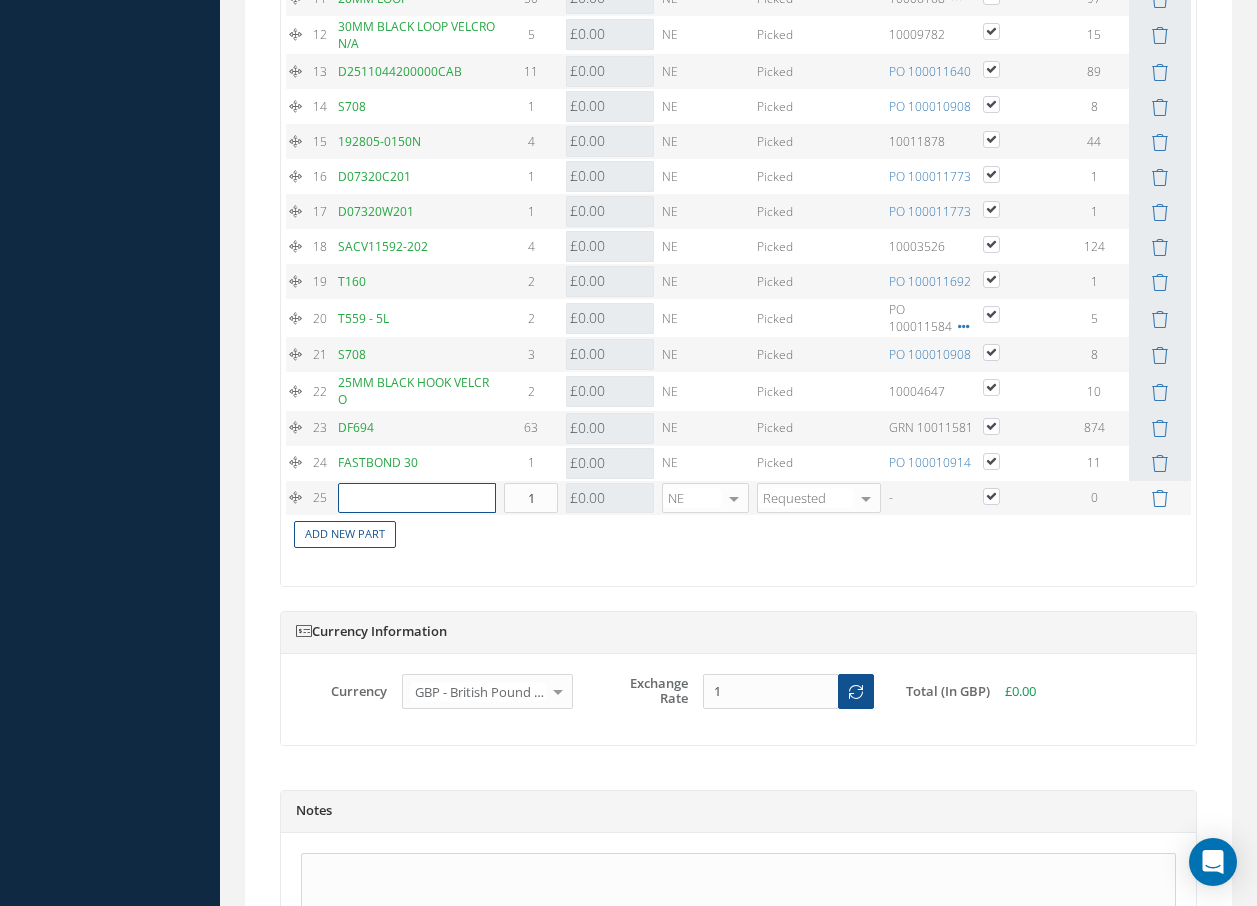 click at bounding box center (417, 498) 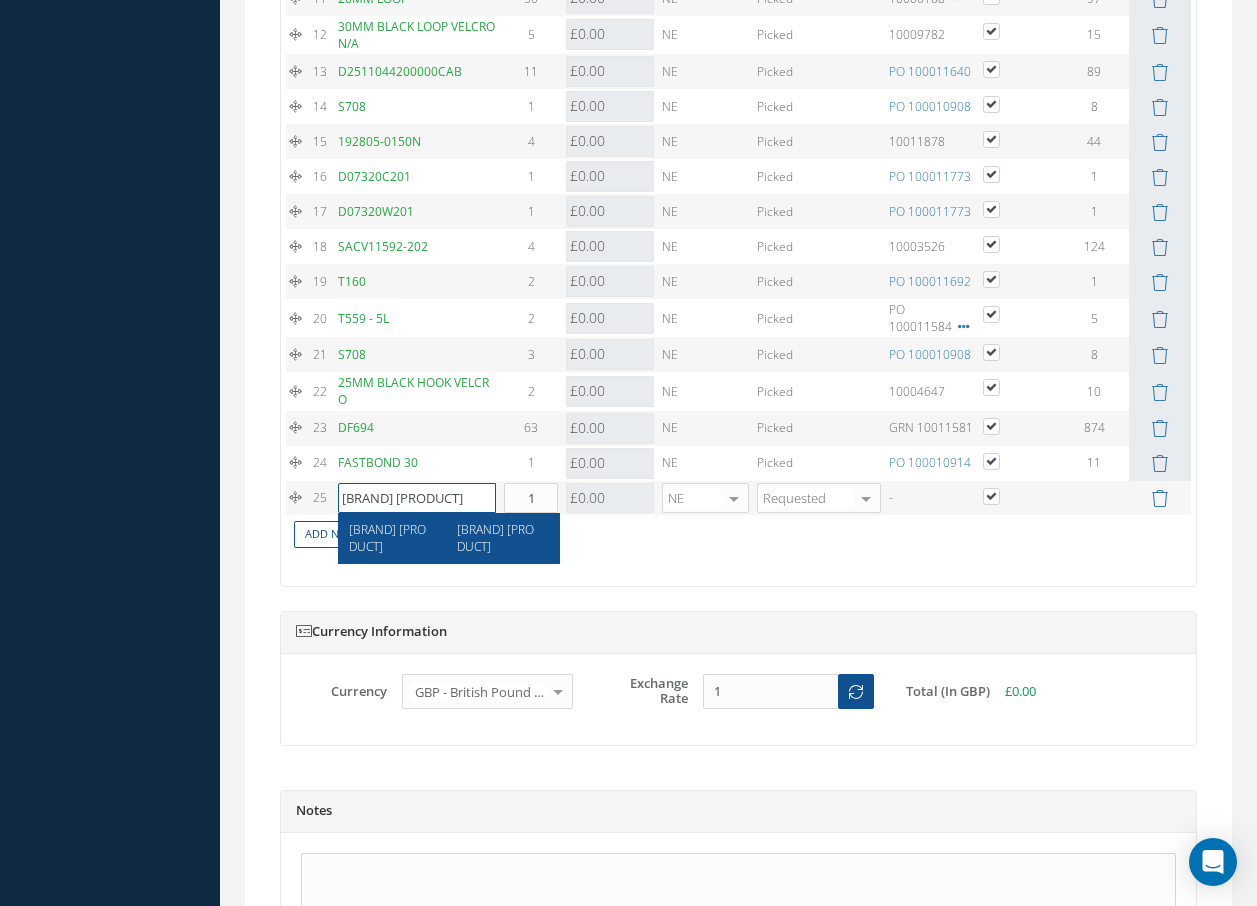 type on "3m425000" 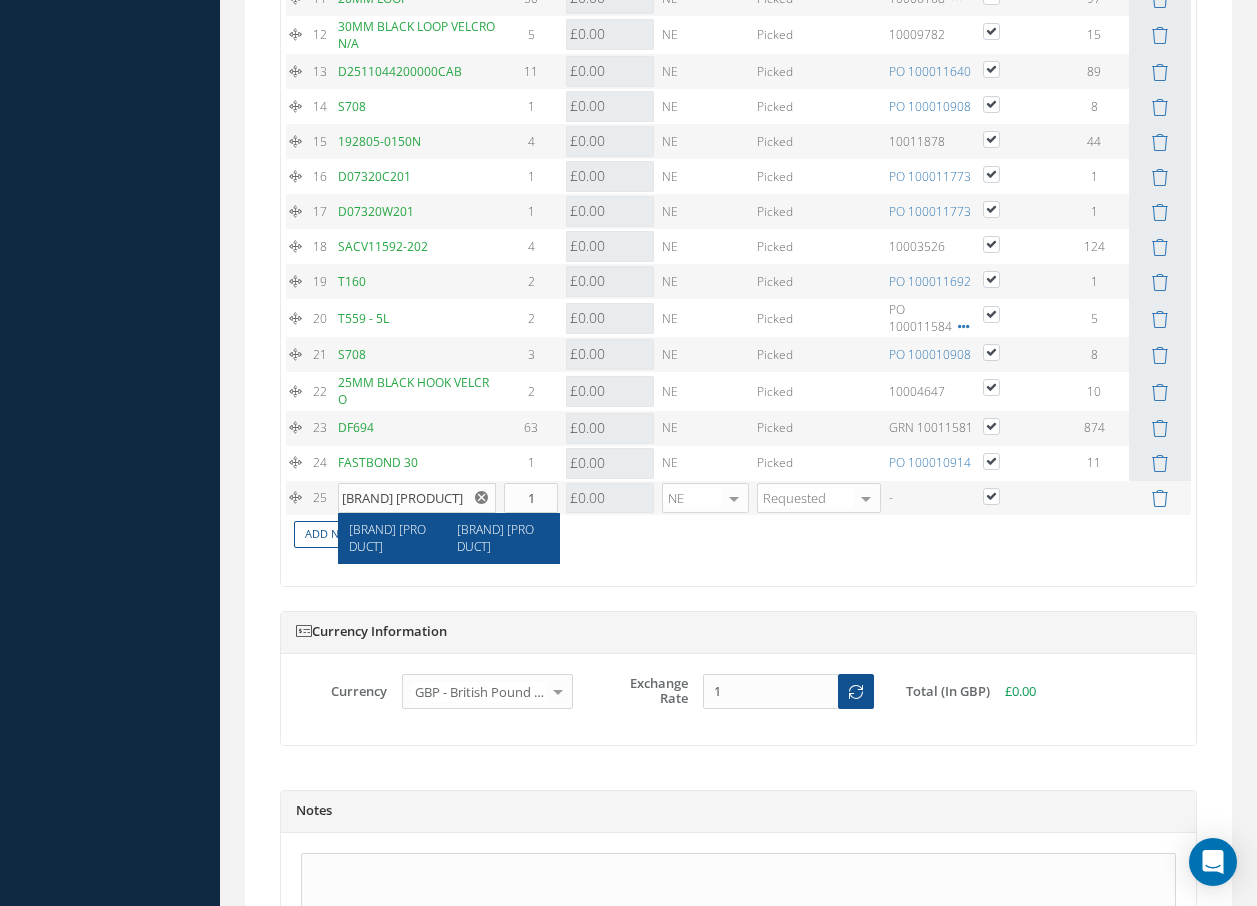 click on "3M 425 SILVER ALUMINIUM FOIL TAPE 0.12MM X 50MM" at bounding box center (496, 538) 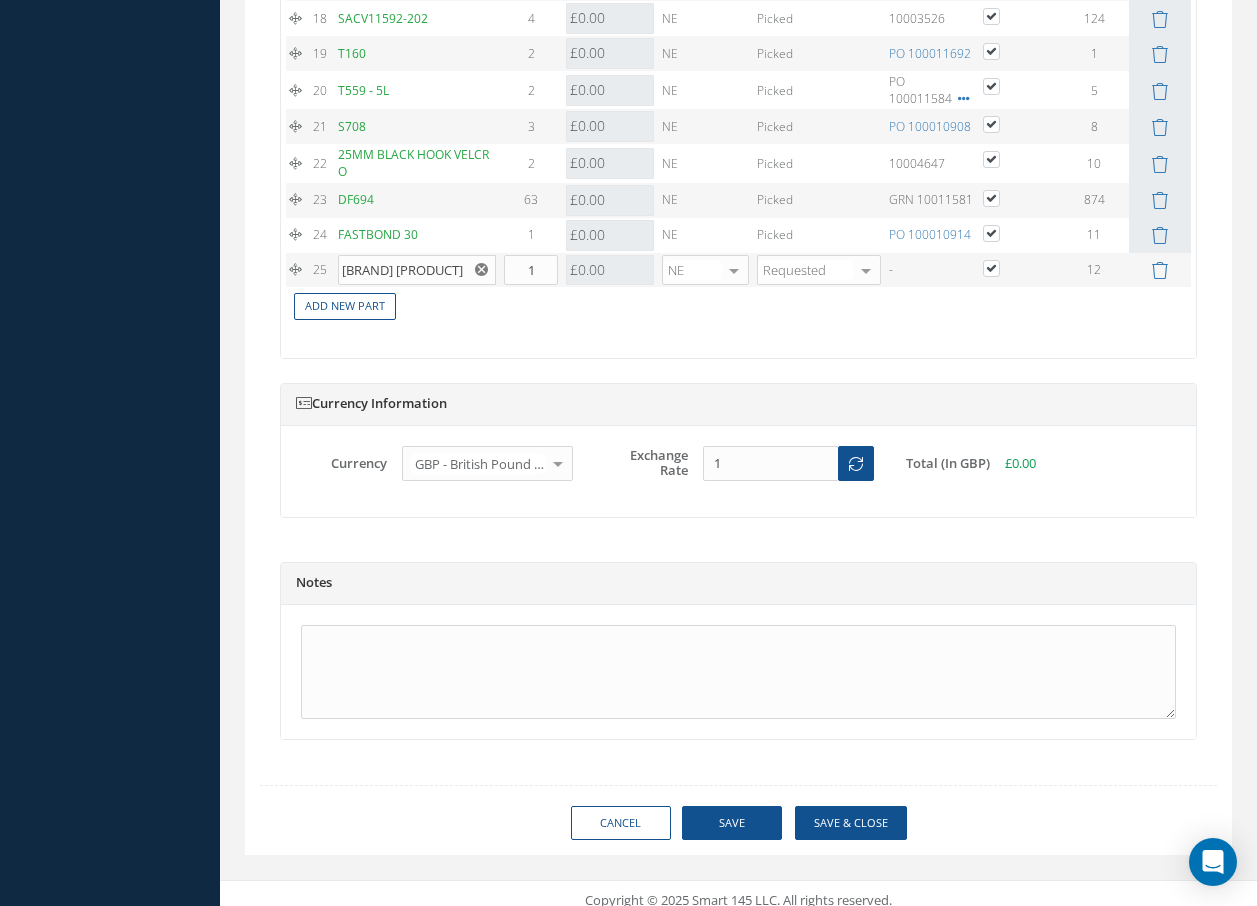 scroll, scrollTop: 2642, scrollLeft: 0, axis: vertical 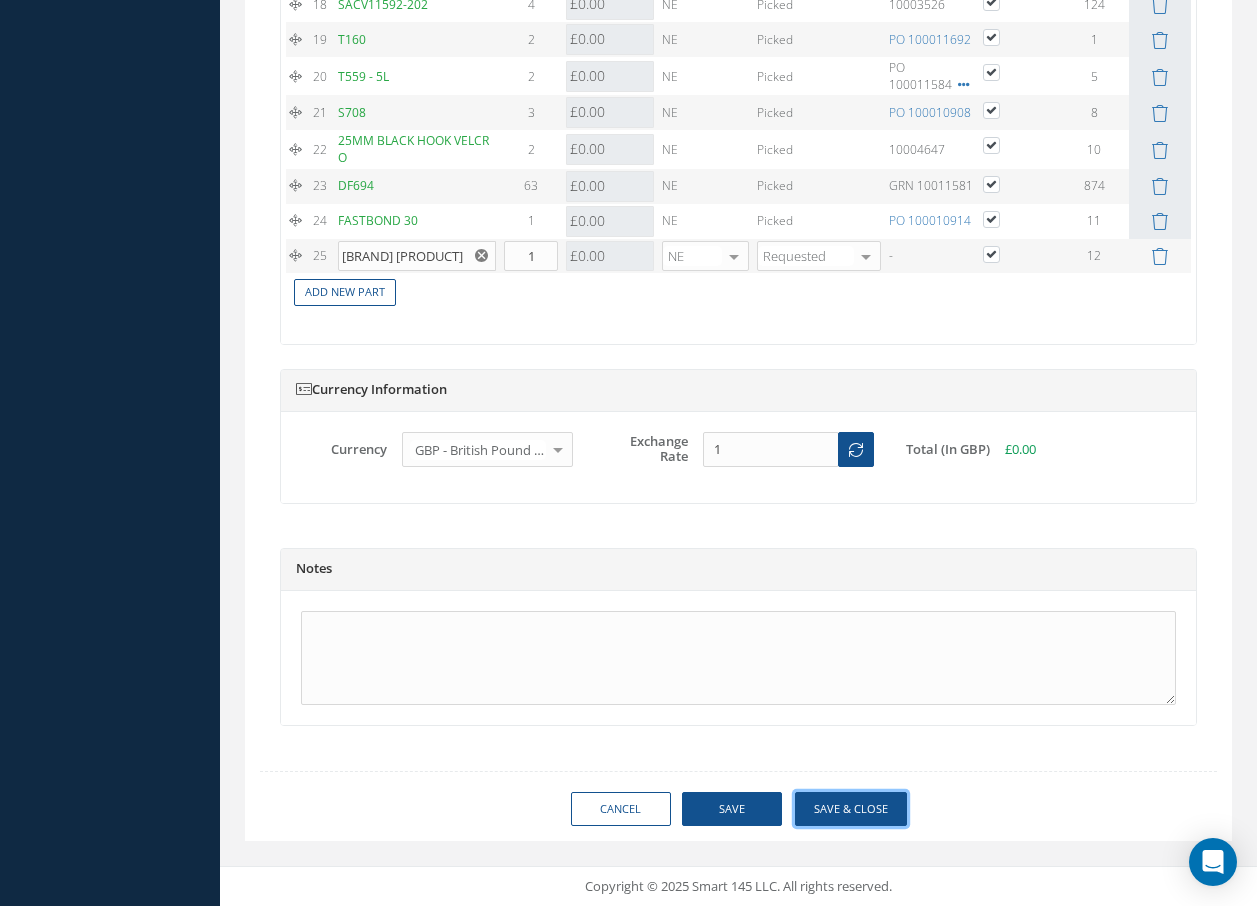 click on "Save & Close" at bounding box center [851, 809] 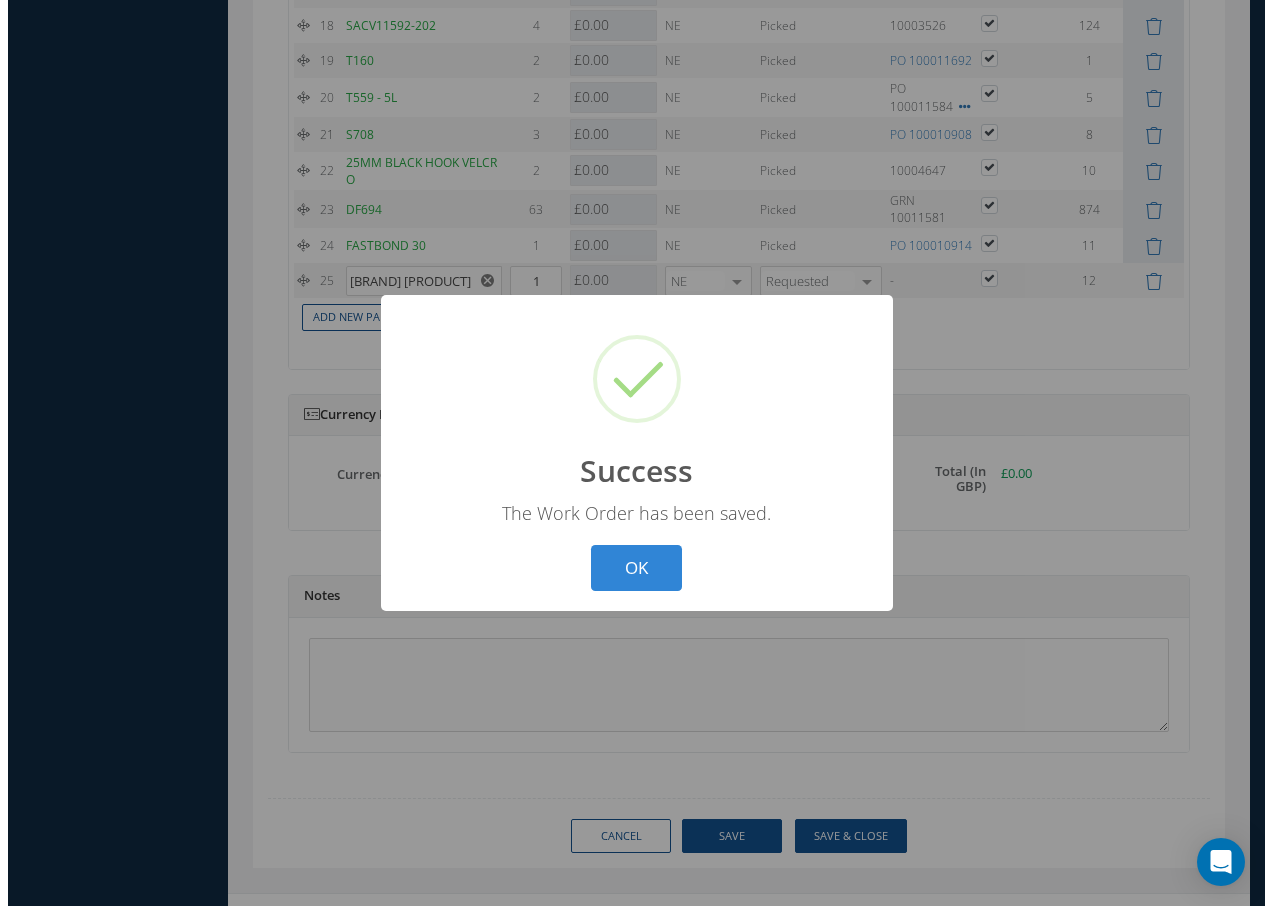 scroll, scrollTop: 2639, scrollLeft: 0, axis: vertical 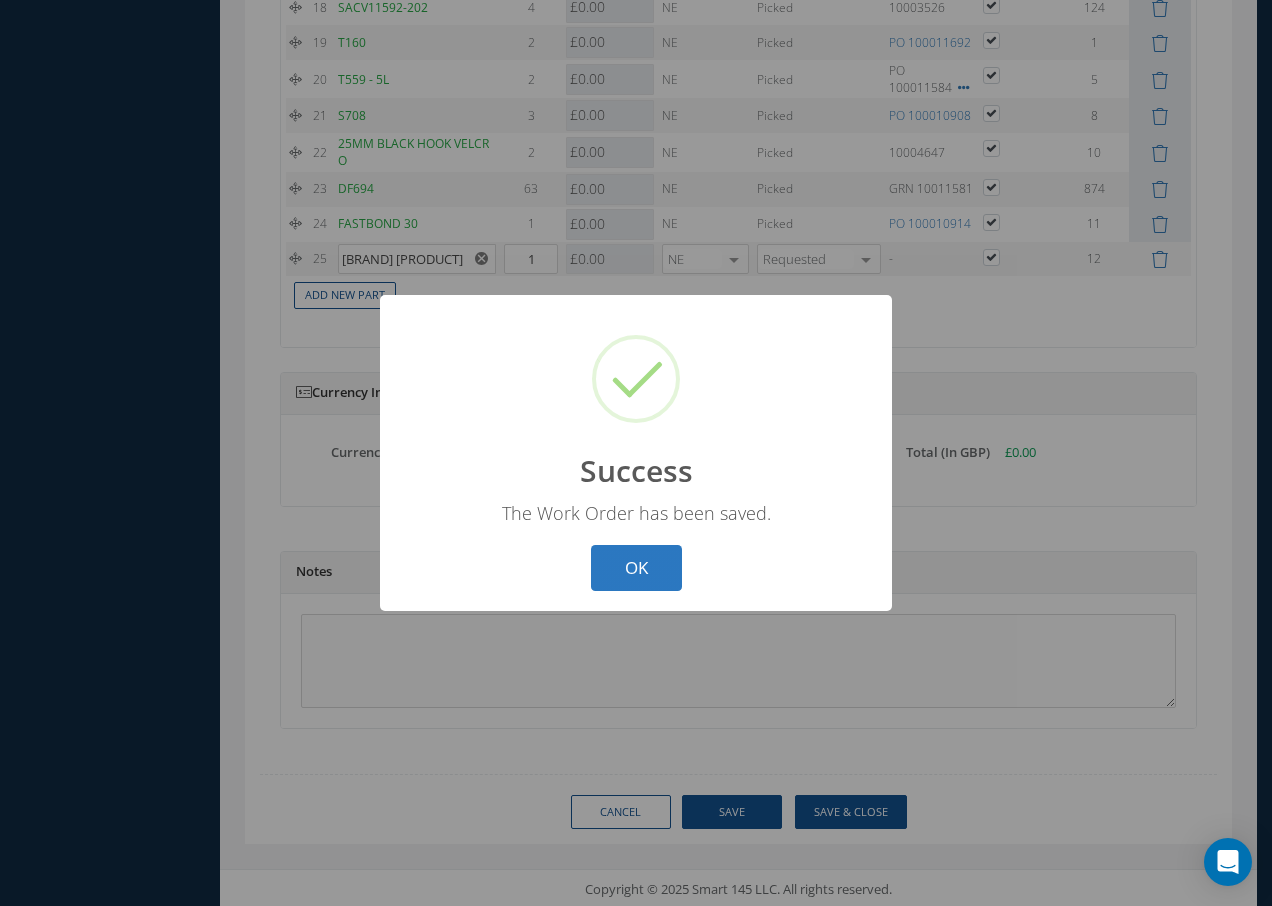 click on "OK" at bounding box center [636, 568] 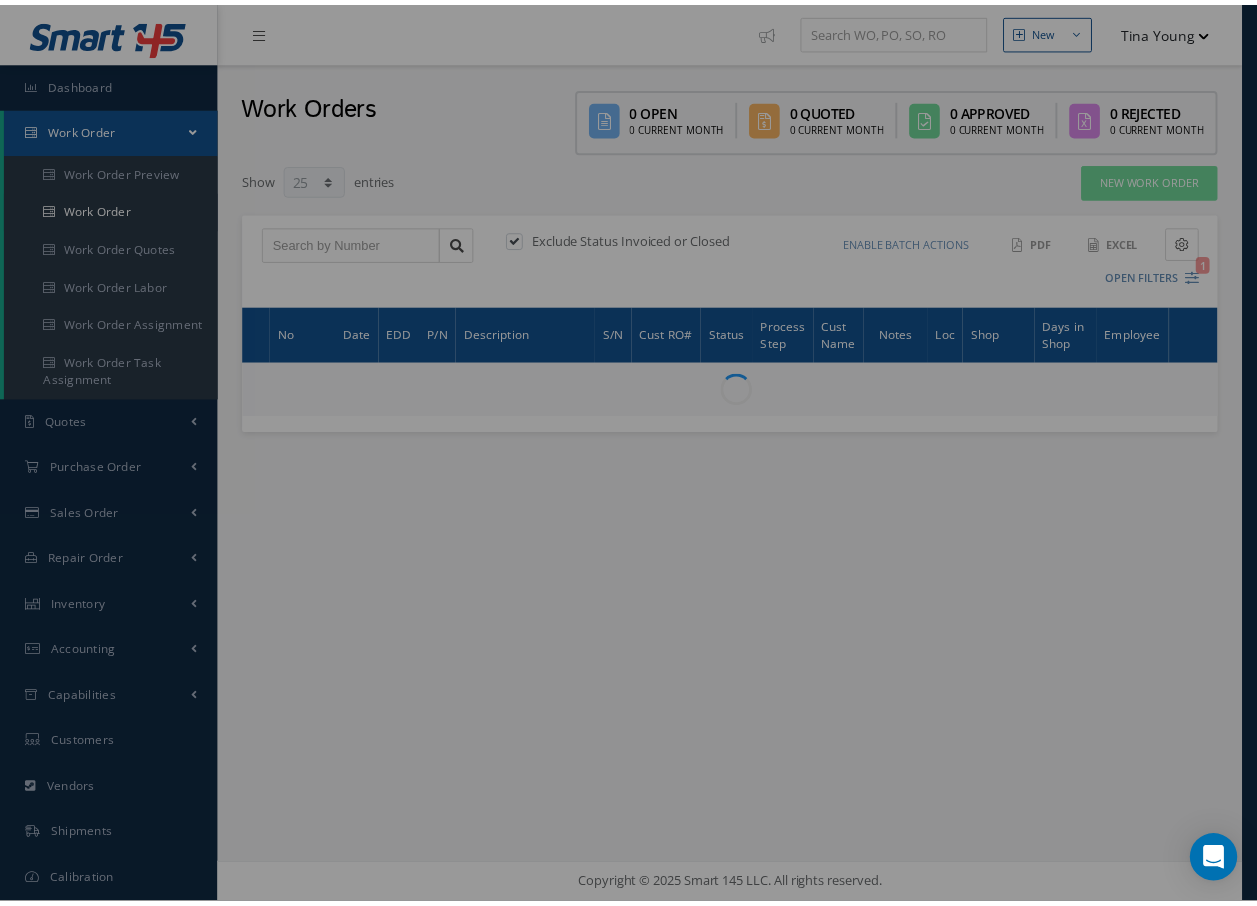 scroll, scrollTop: 0, scrollLeft: 0, axis: both 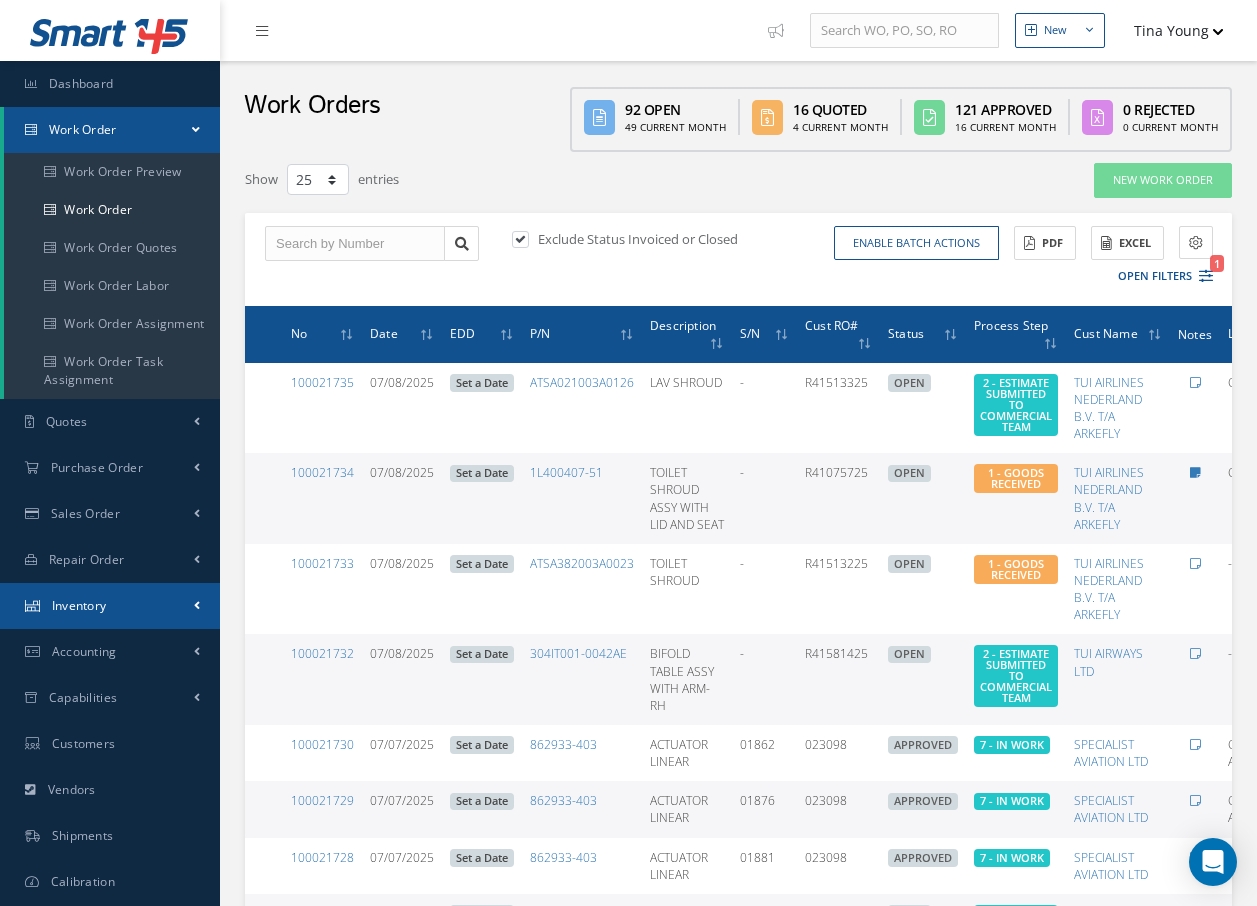 click on "Inventory" at bounding box center [112, 130] 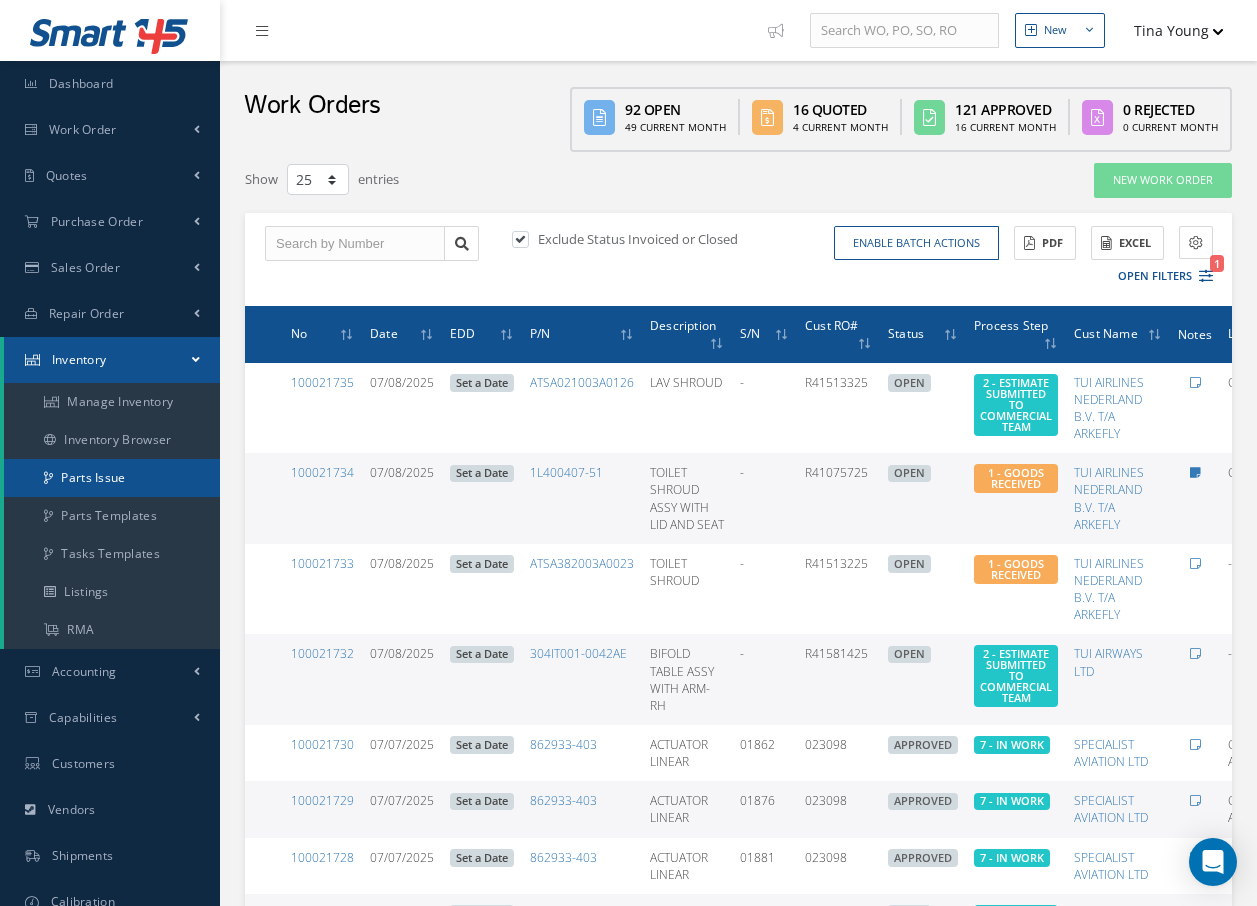 click on "Parts Issue" at bounding box center (112, 478) 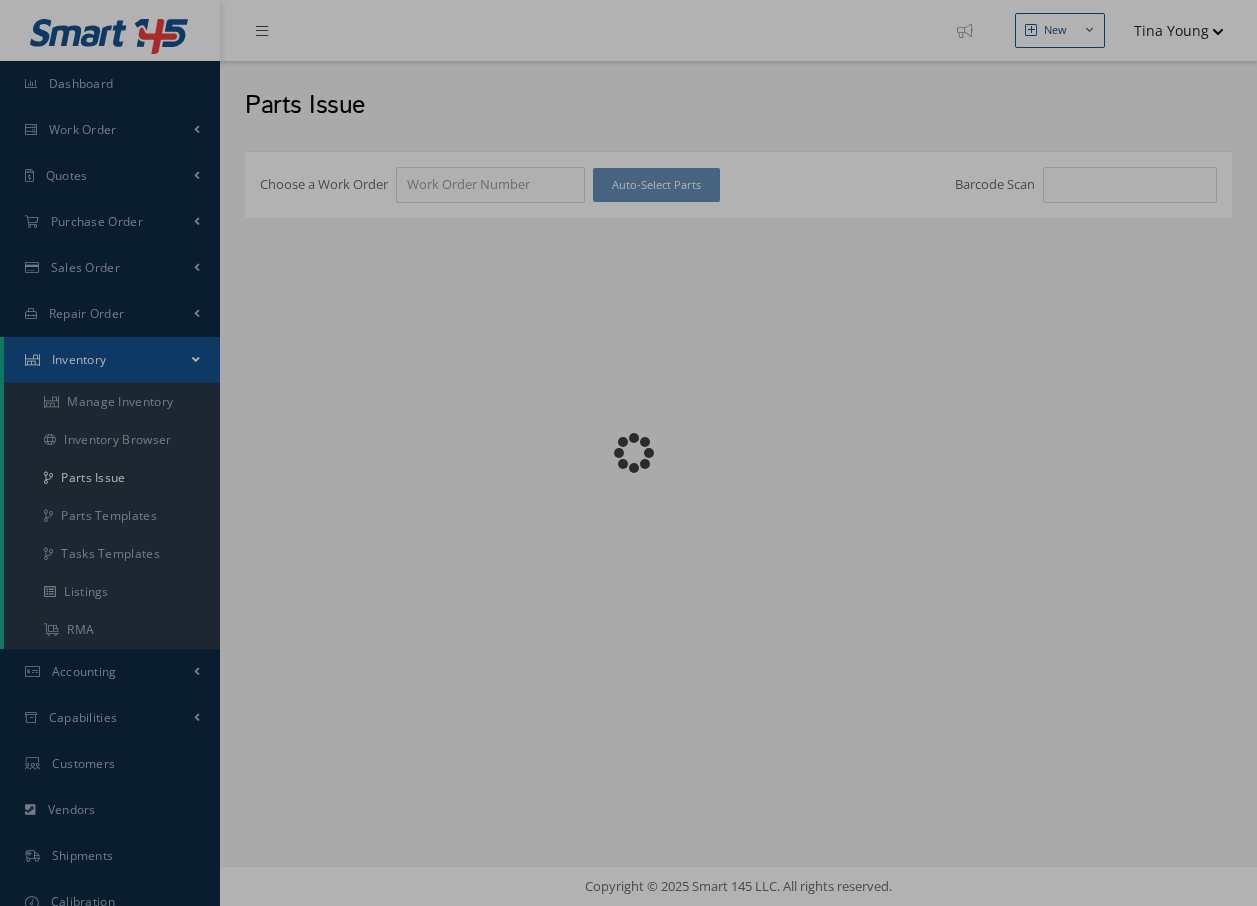 scroll, scrollTop: 0, scrollLeft: 0, axis: both 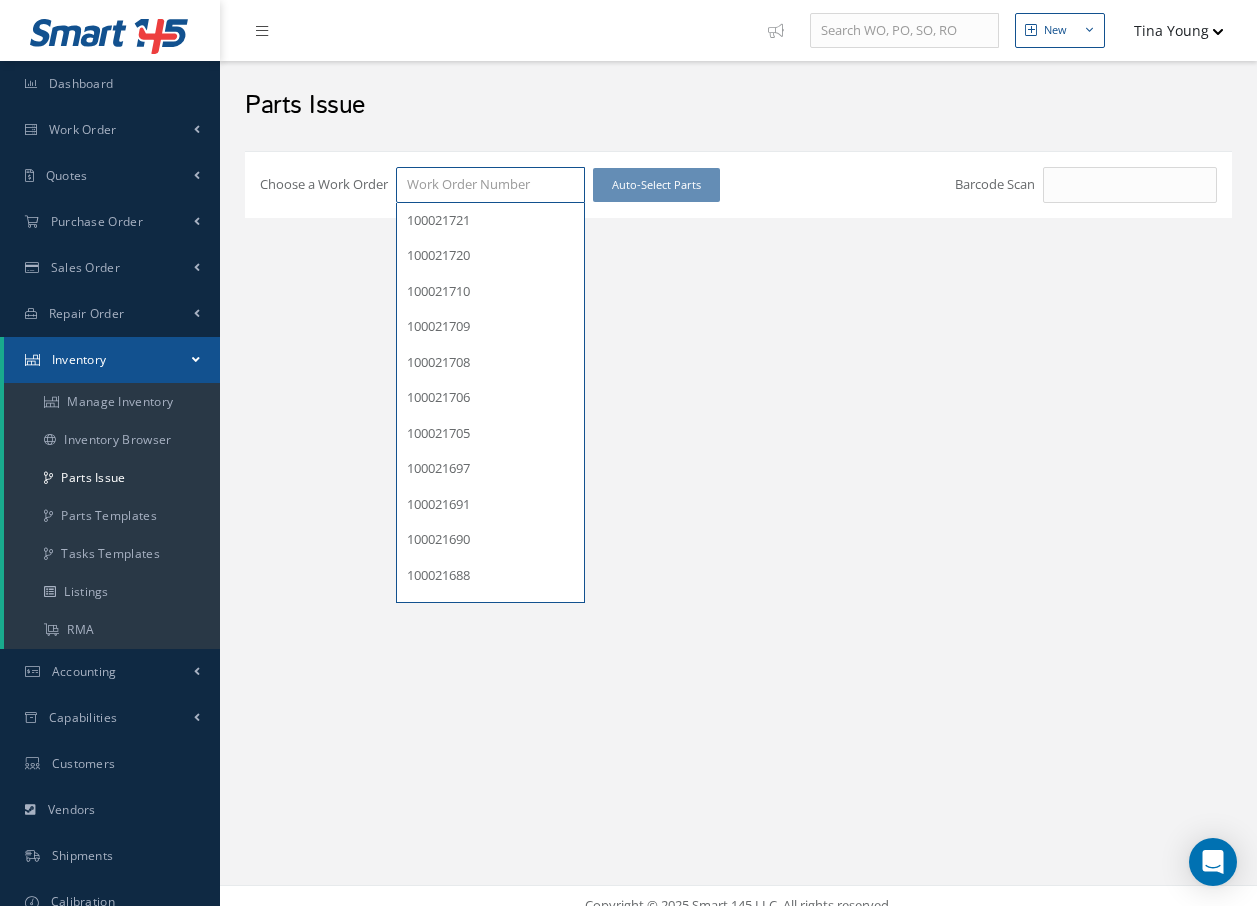 click on "Choose a Work Order" at bounding box center [490, 185] 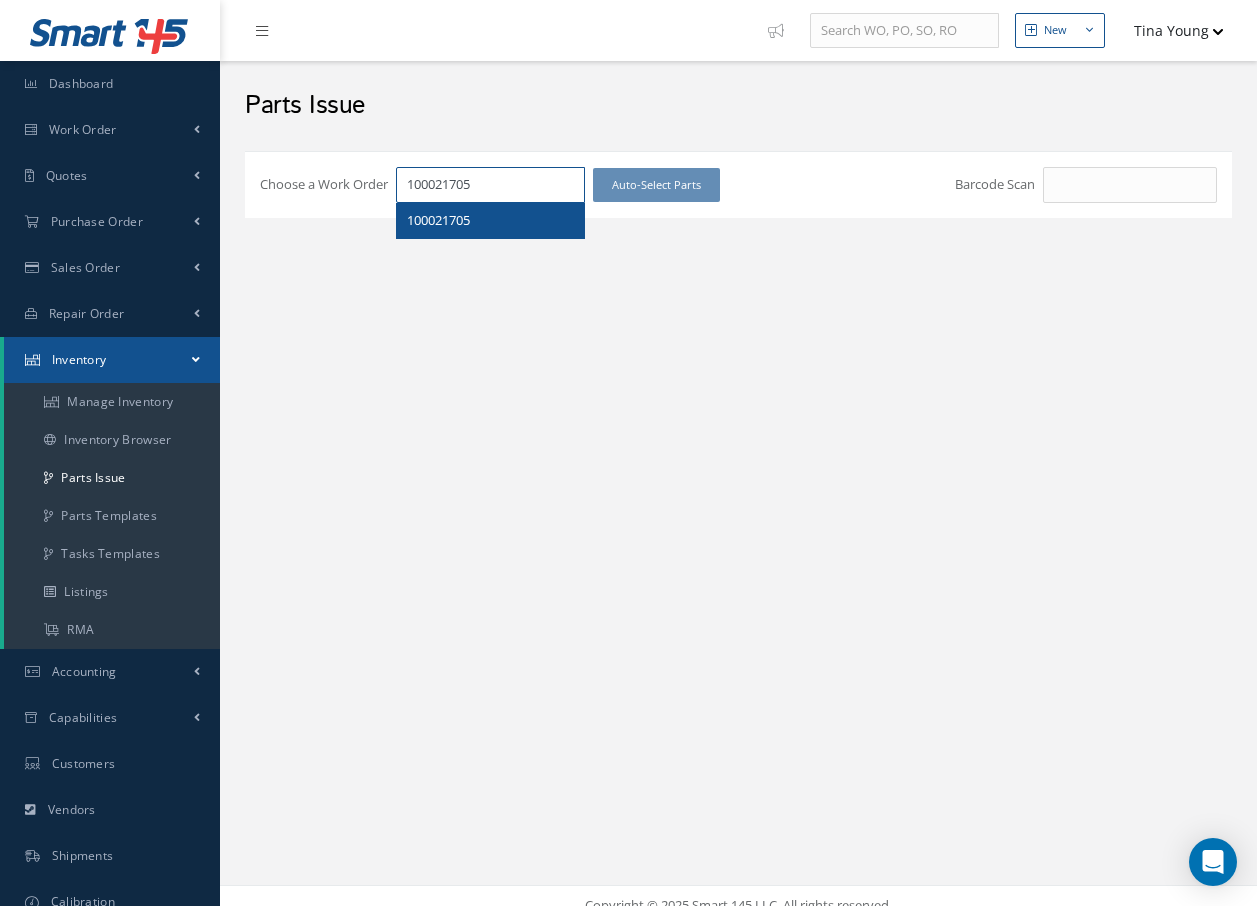 type on "100021705" 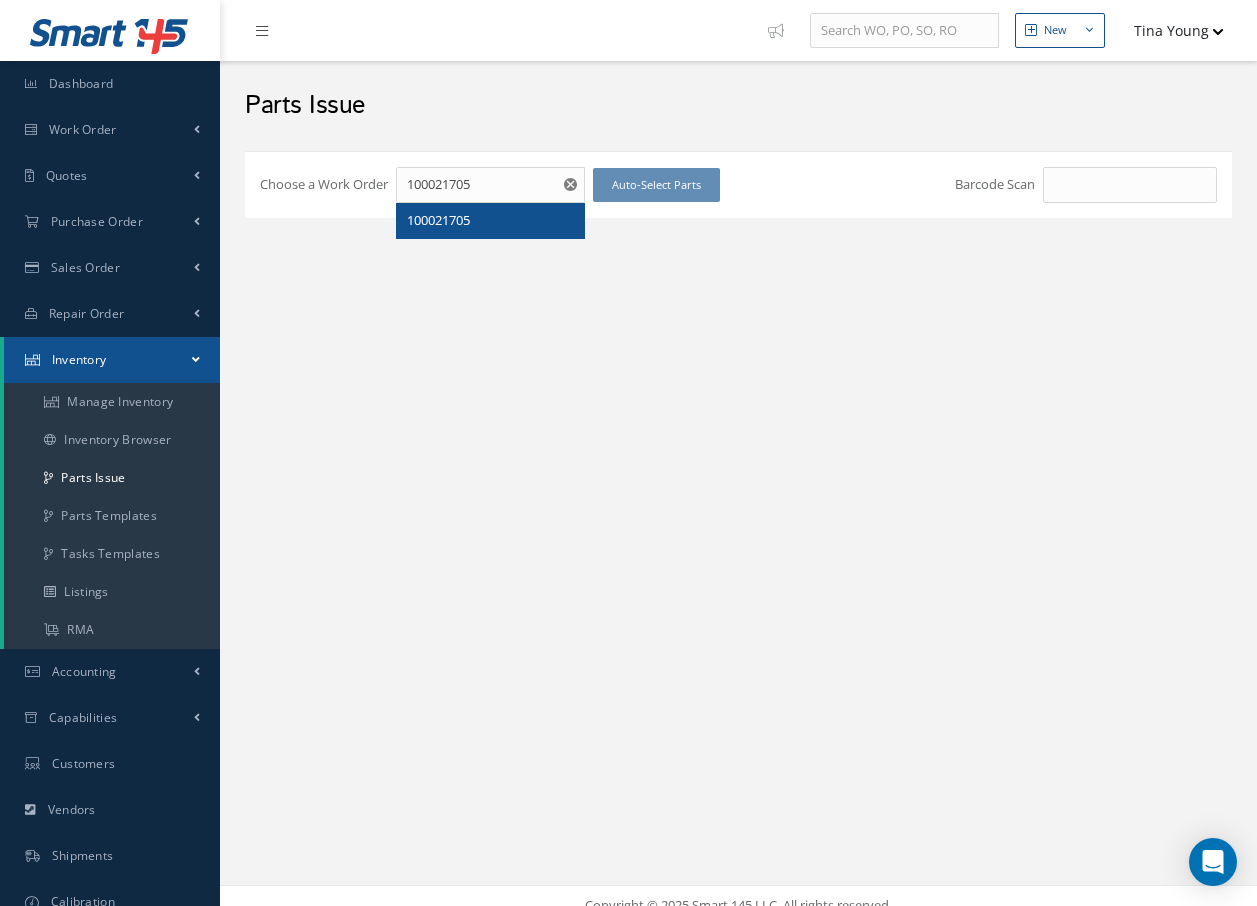 click on "100021705" at bounding box center [438, 220] 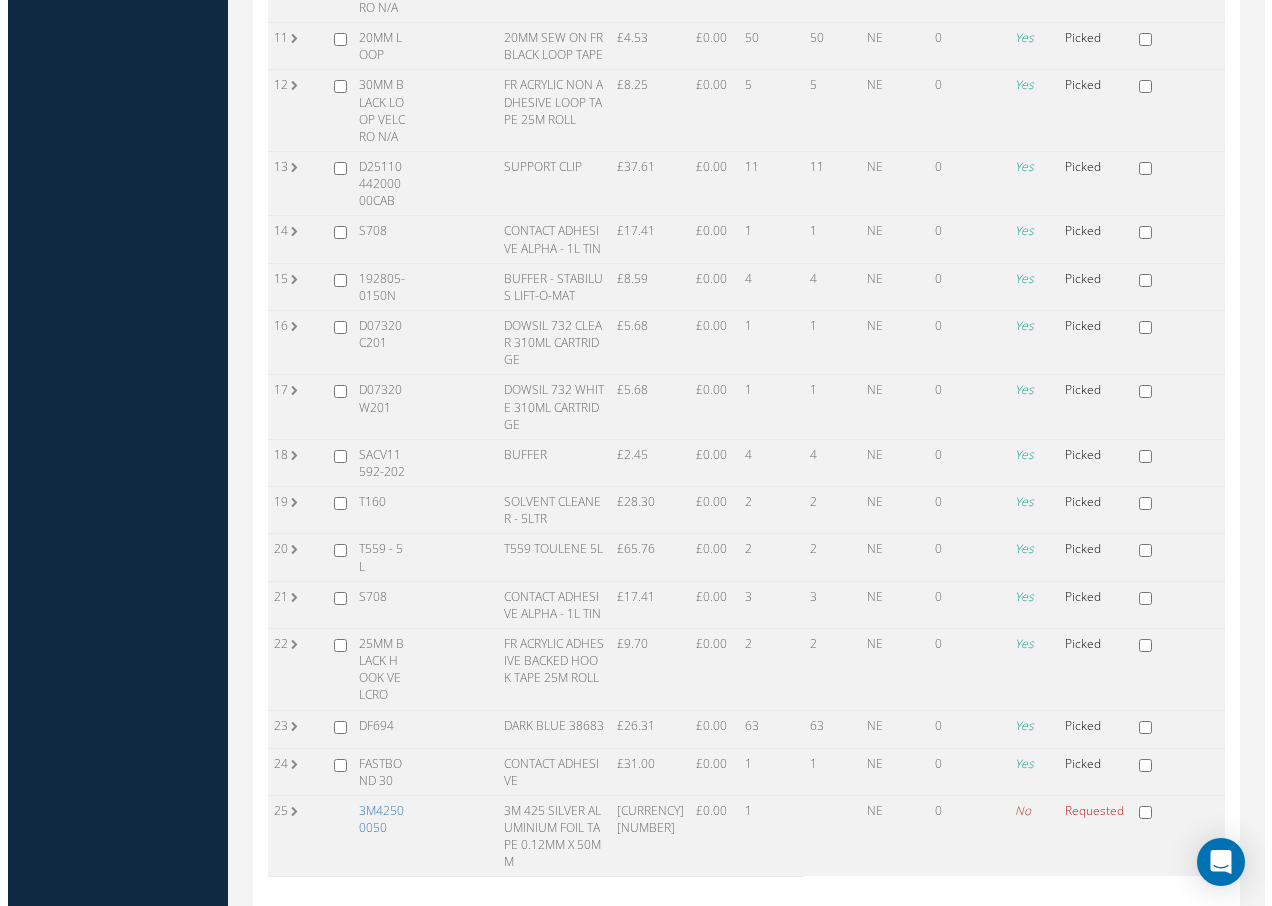 scroll, scrollTop: 909, scrollLeft: 0, axis: vertical 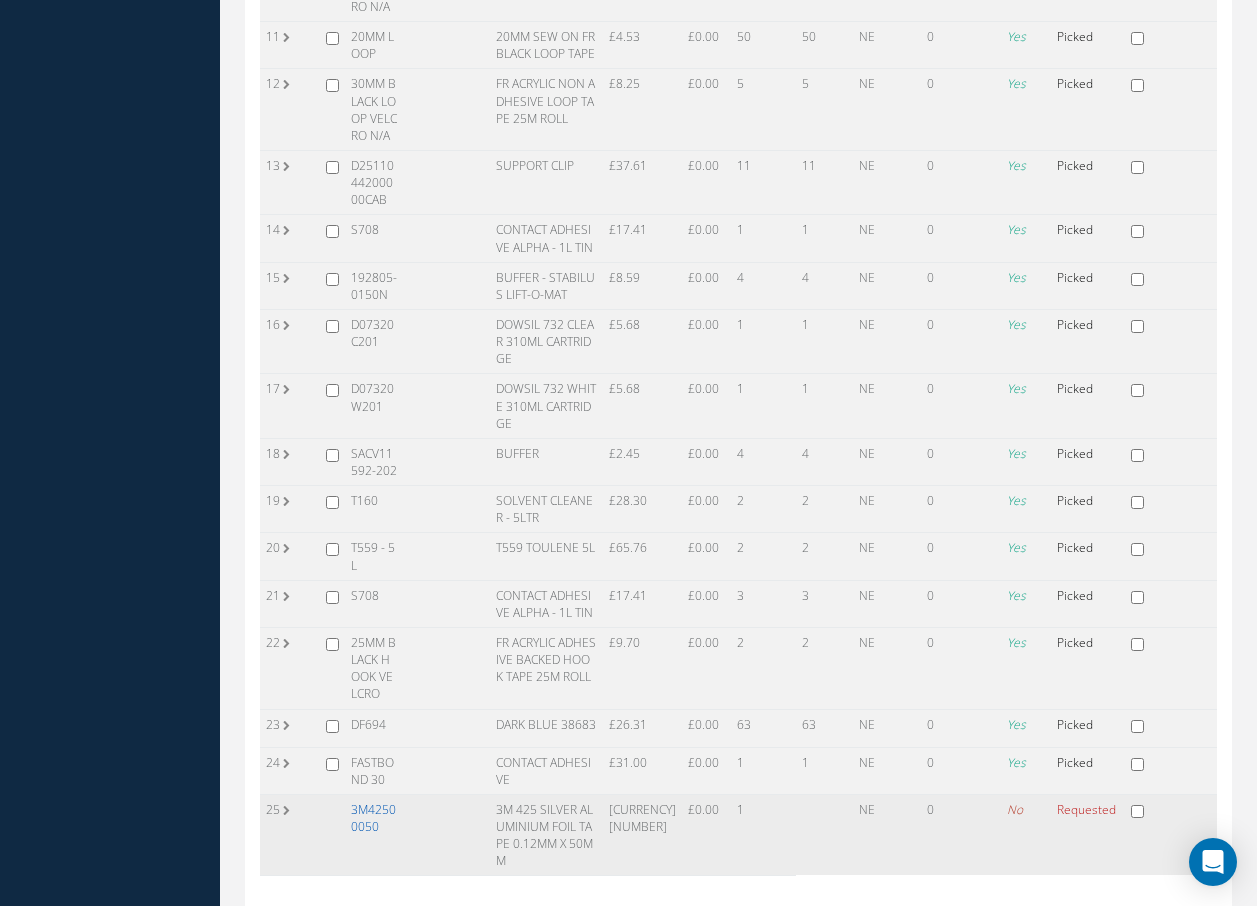 click on "3M42500050" at bounding box center [373, 818] 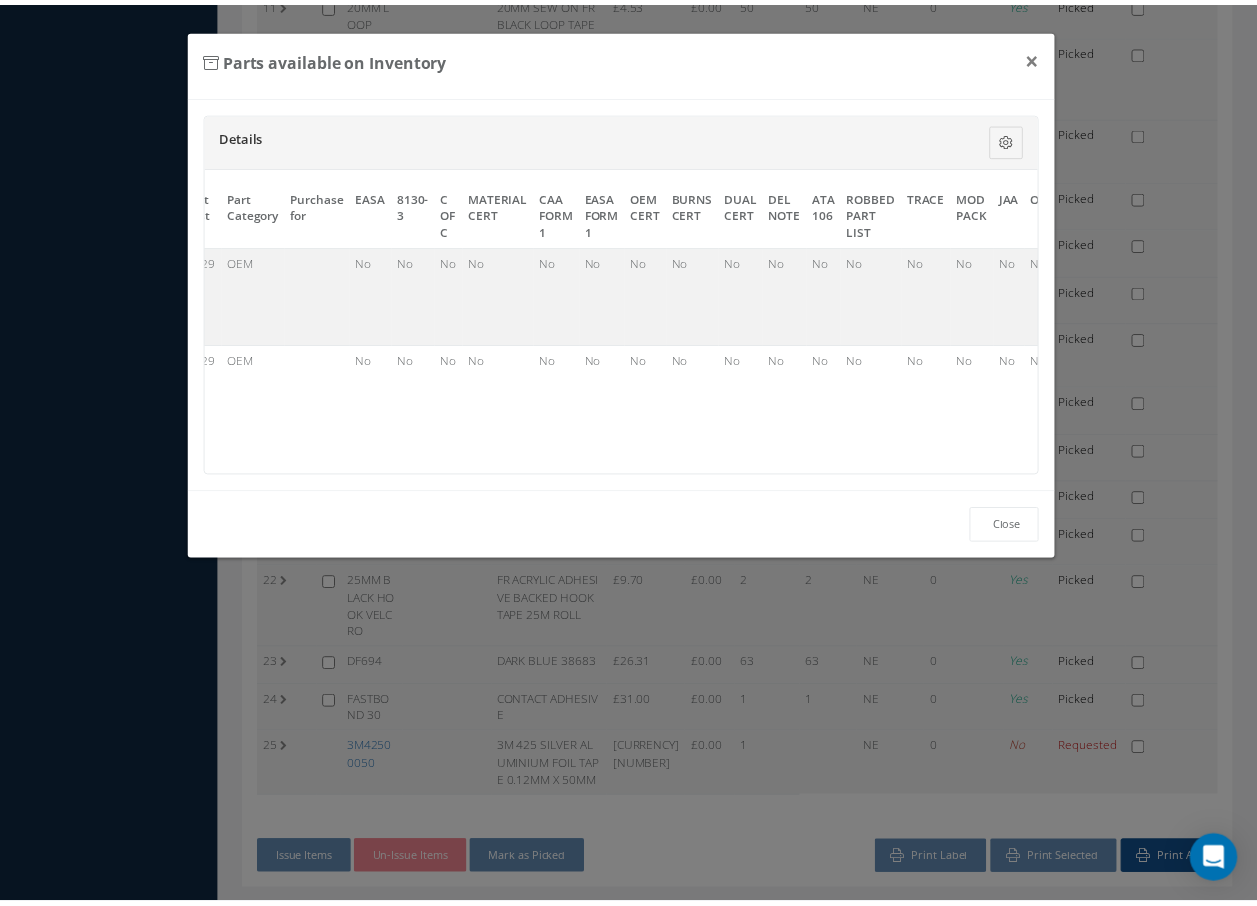 scroll, scrollTop: 0, scrollLeft: 940, axis: horizontal 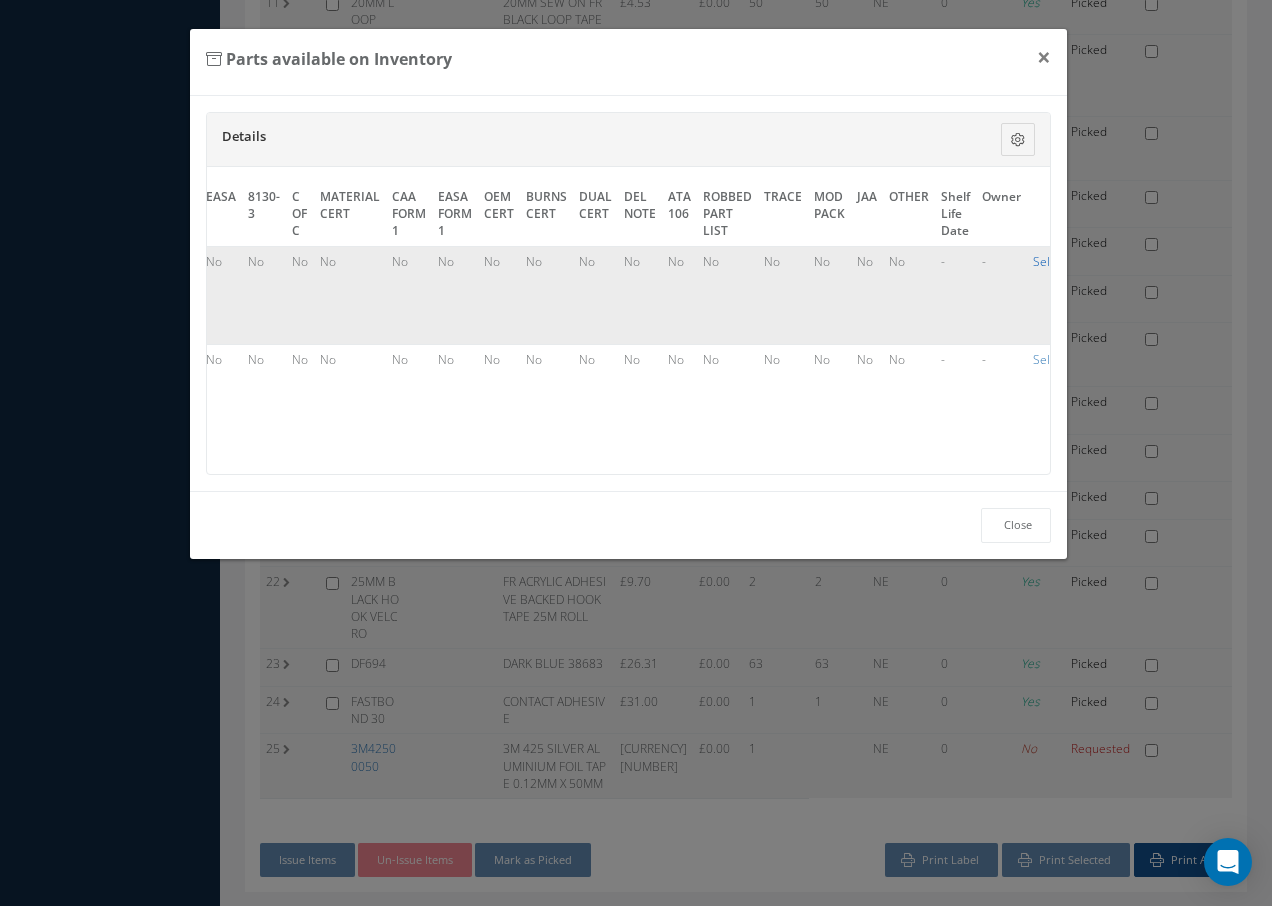 click on "Select" at bounding box center (1050, 261) 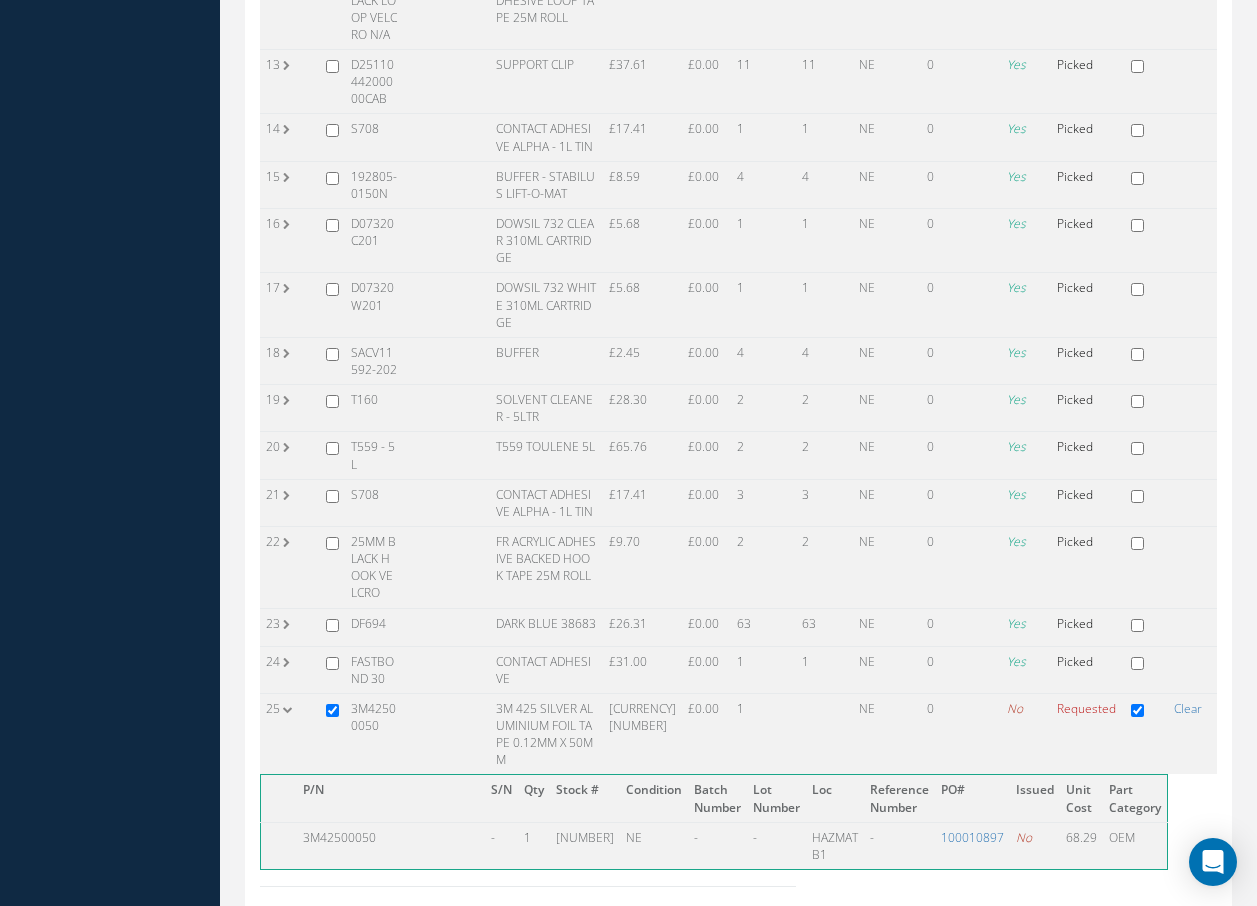 scroll, scrollTop: 1020, scrollLeft: 0, axis: vertical 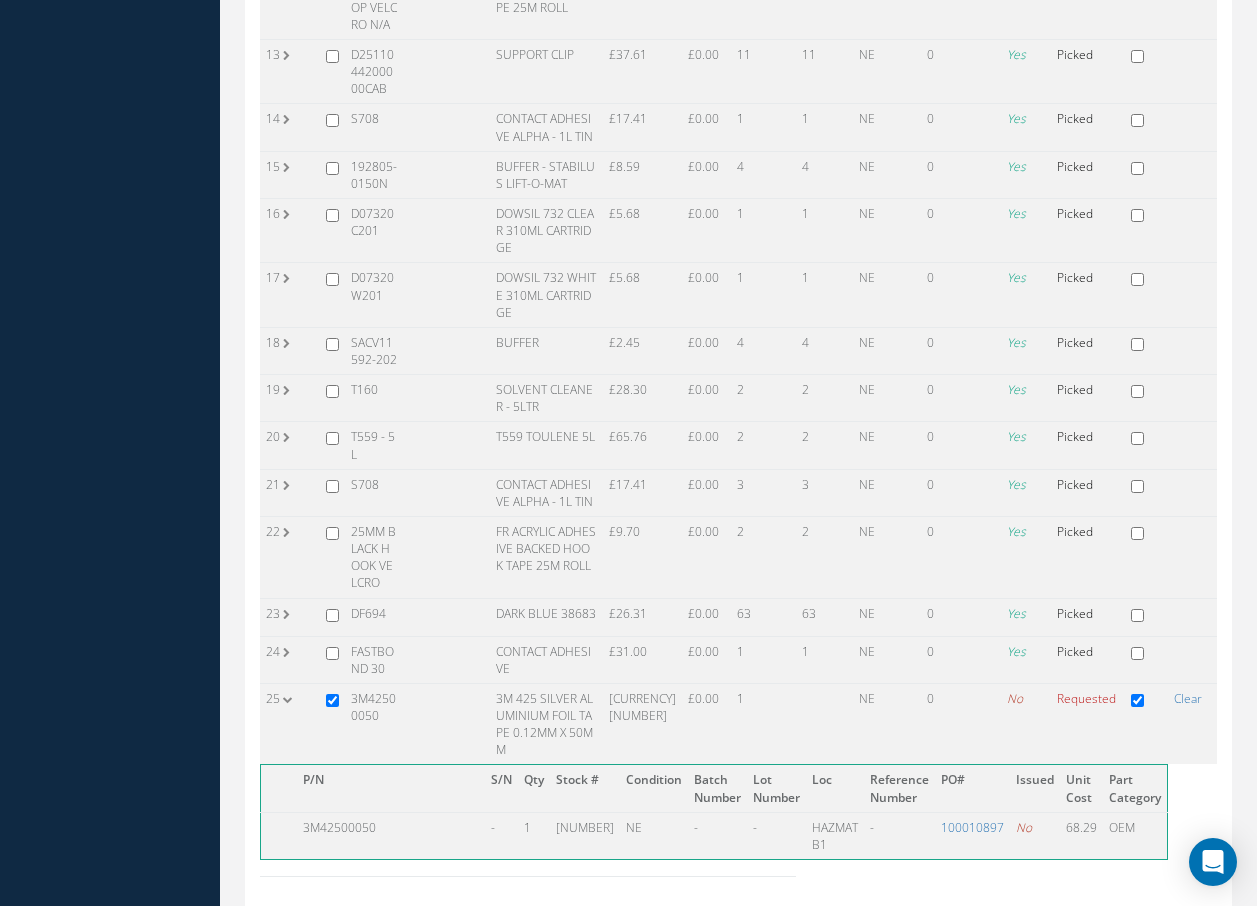 click on "Issue Items" at bounding box center [307, 938] 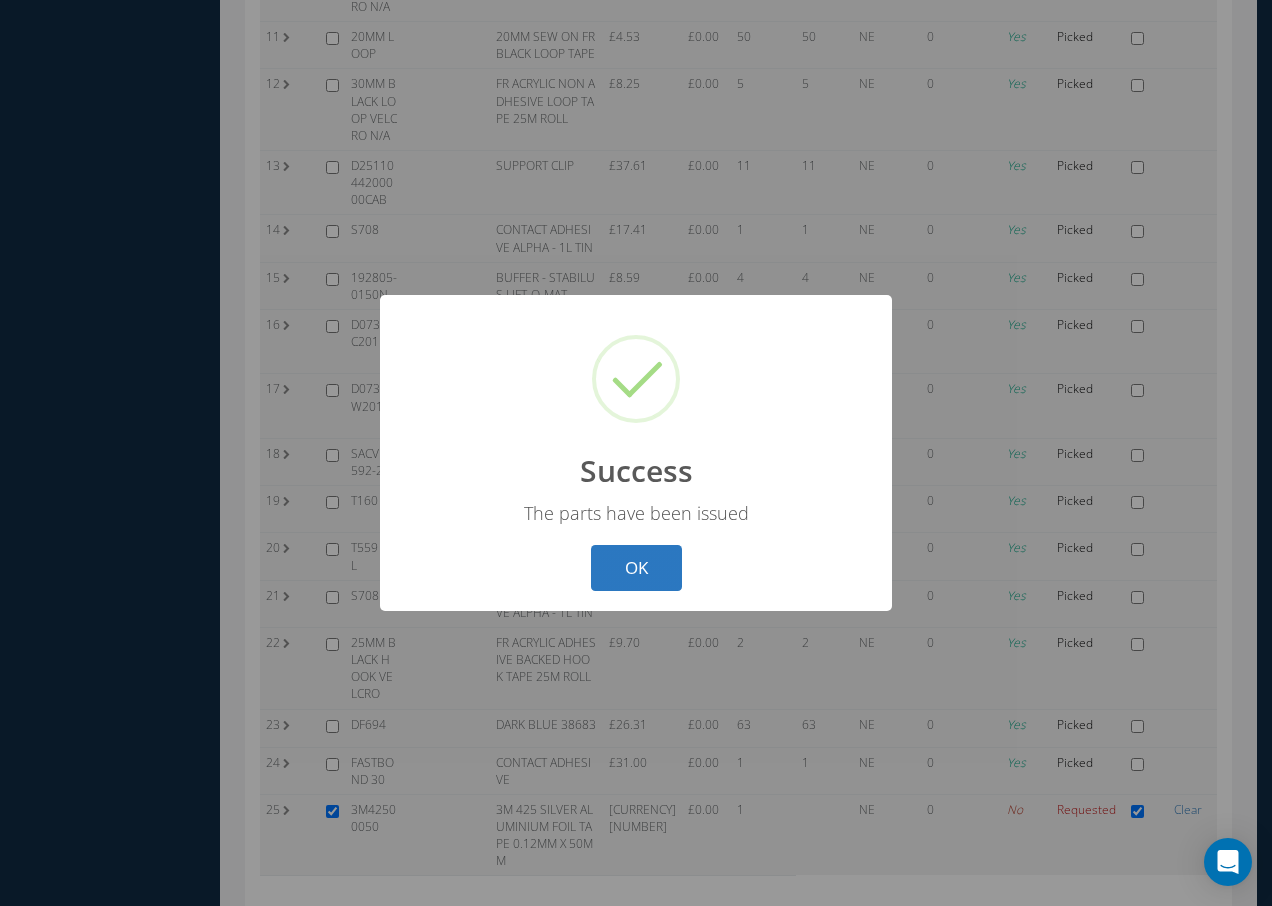 click on "OK" at bounding box center [636, 568] 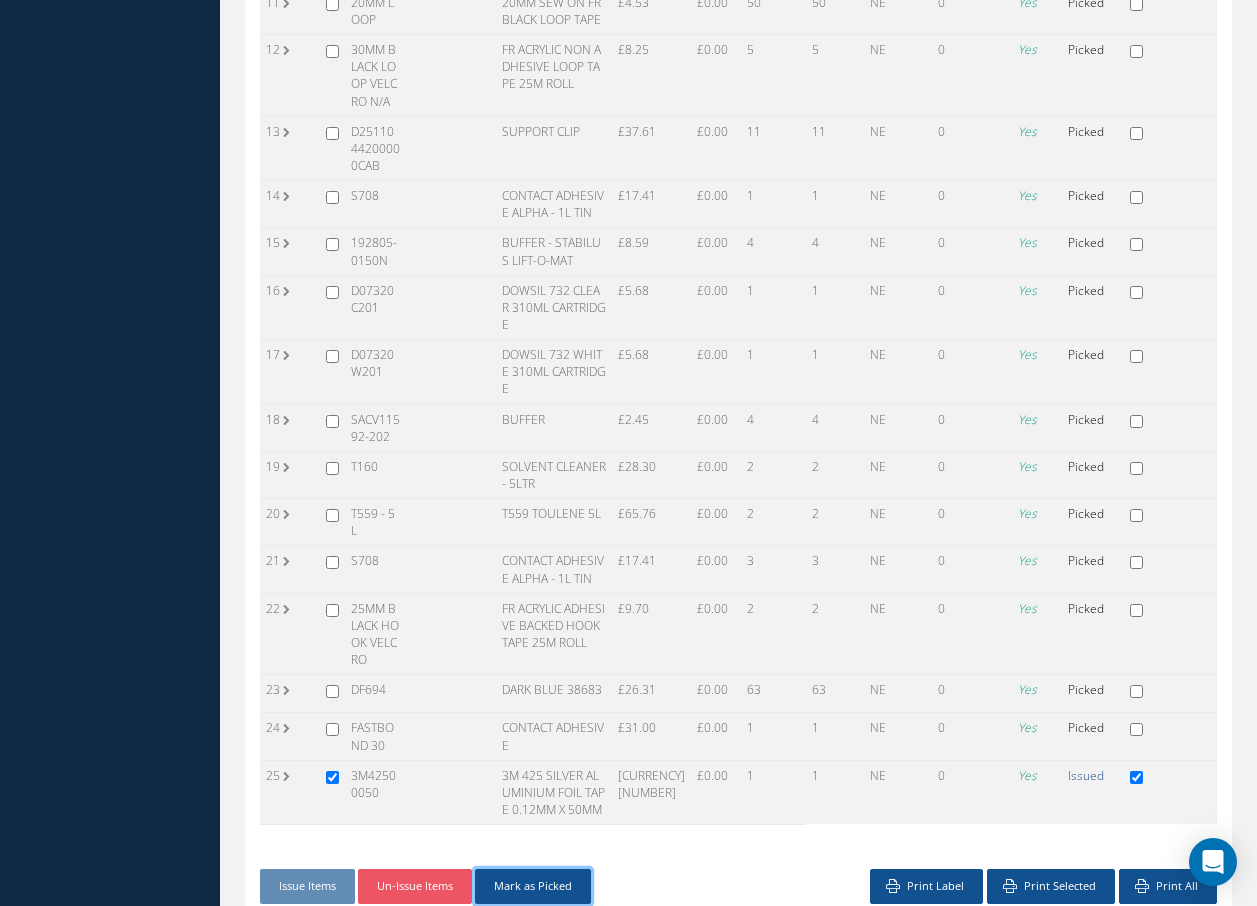 click on "Mark as Picked" at bounding box center [533, 886] 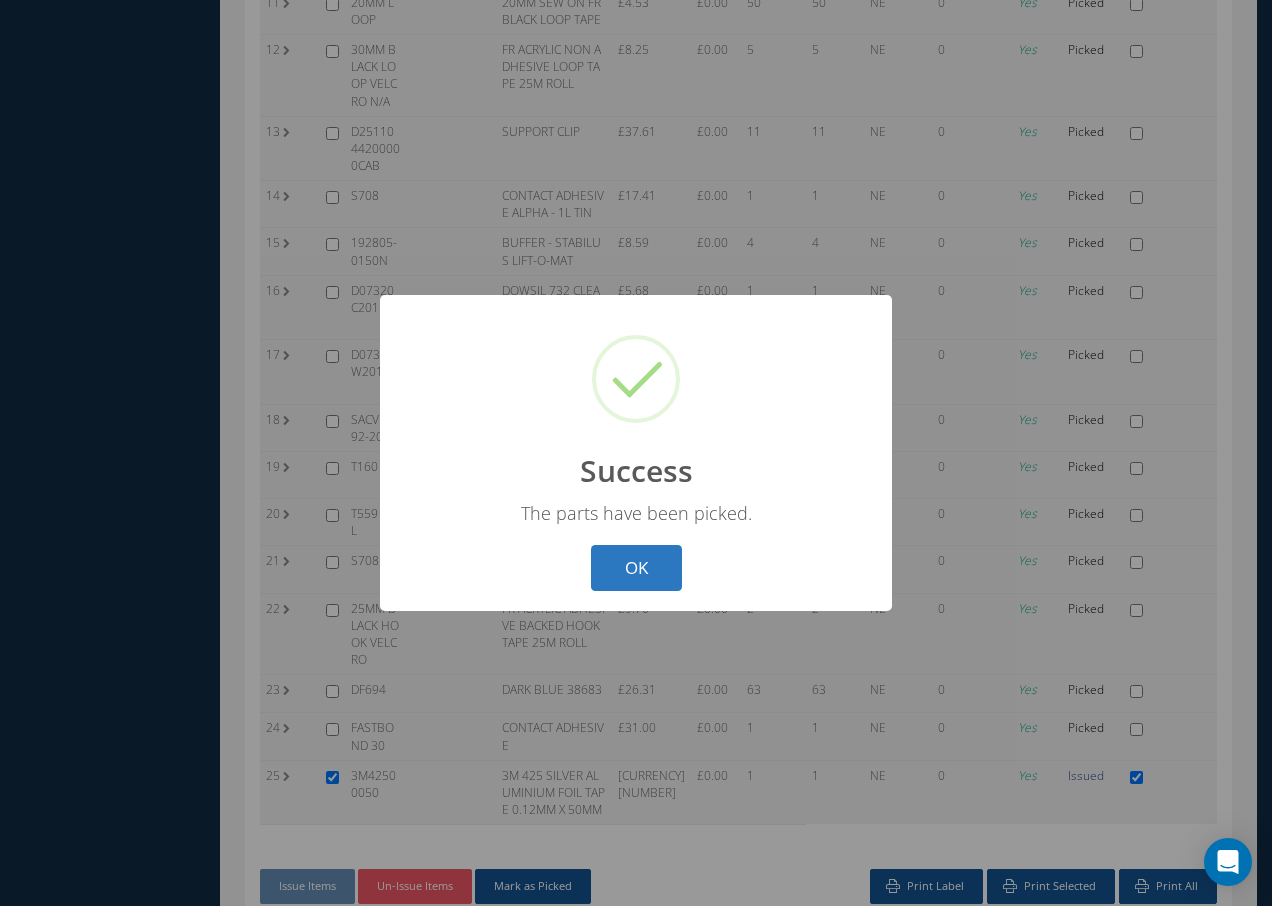 click on "OK" at bounding box center [636, 568] 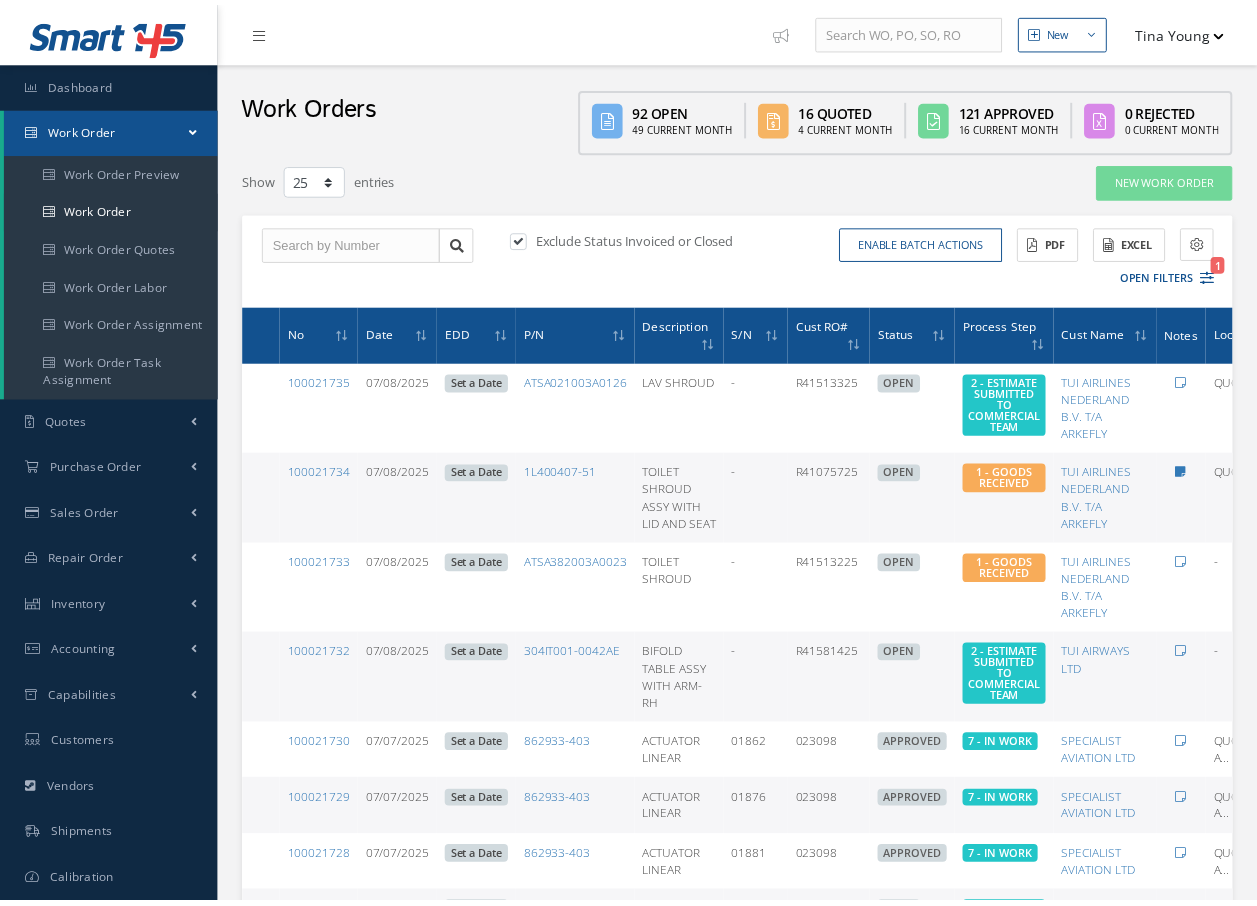 scroll, scrollTop: 0, scrollLeft: 0, axis: both 